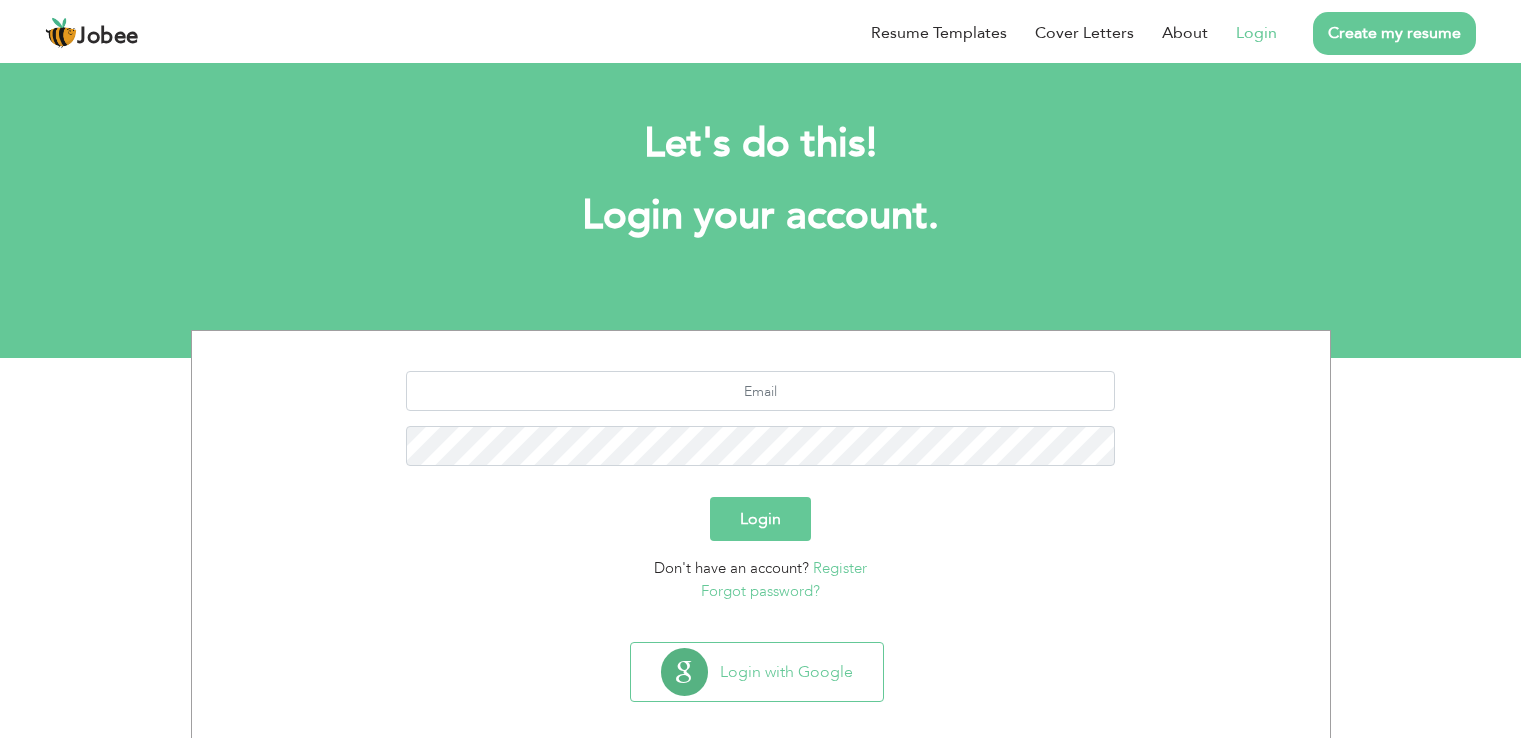scroll, scrollTop: 0, scrollLeft: 0, axis: both 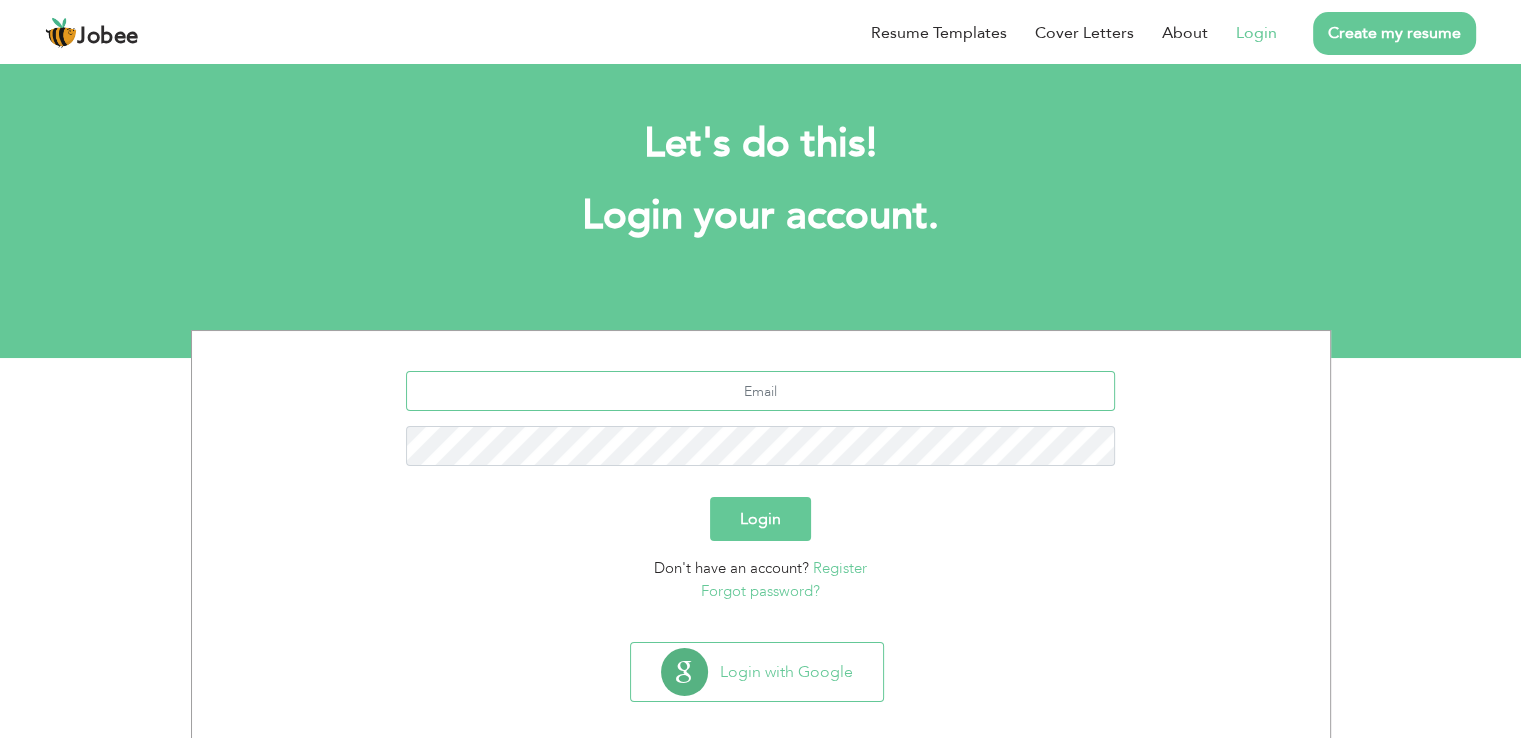 type on "[EMAIL_ADDRESS][DOMAIN_NAME]" 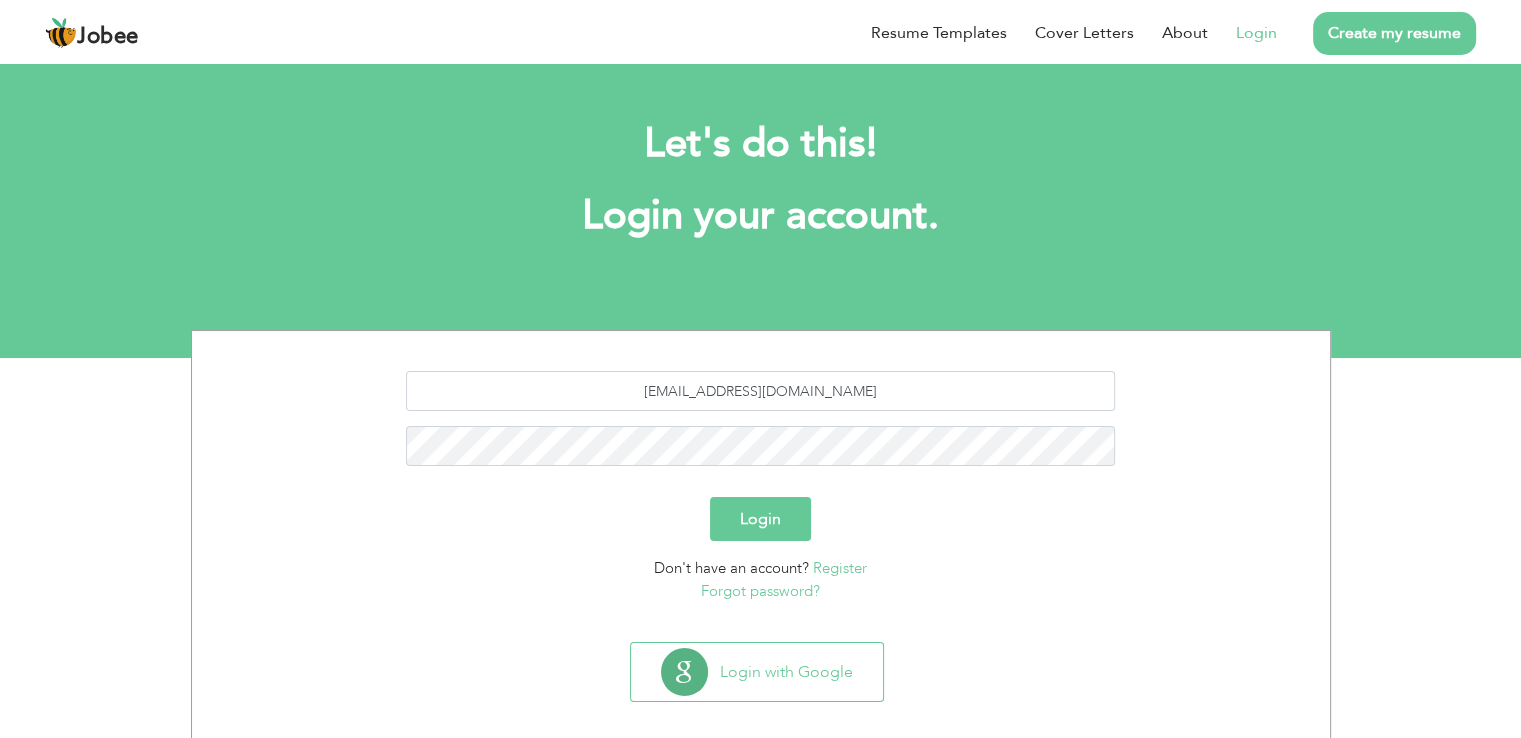 click on "Login" at bounding box center [1256, 33] 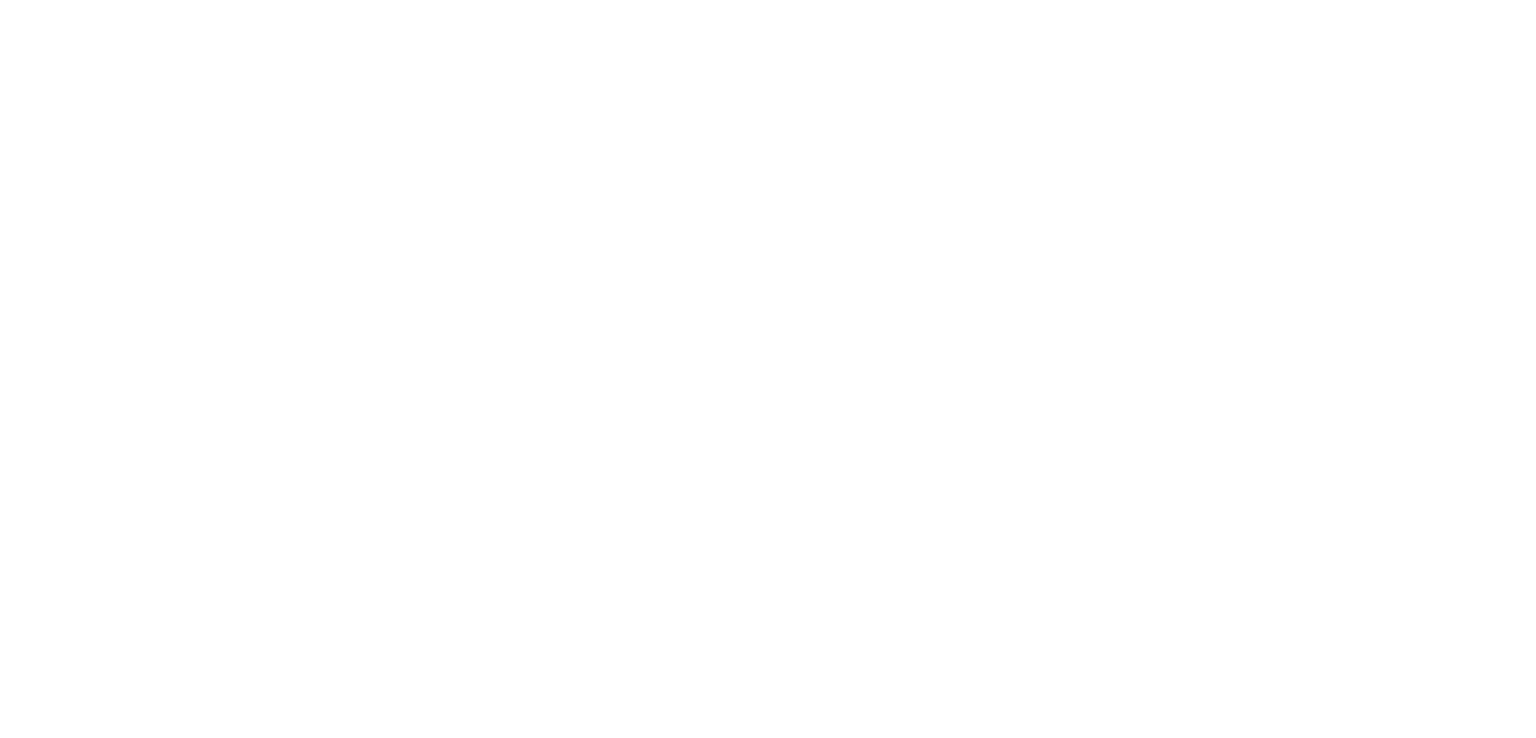 scroll, scrollTop: 0, scrollLeft: 0, axis: both 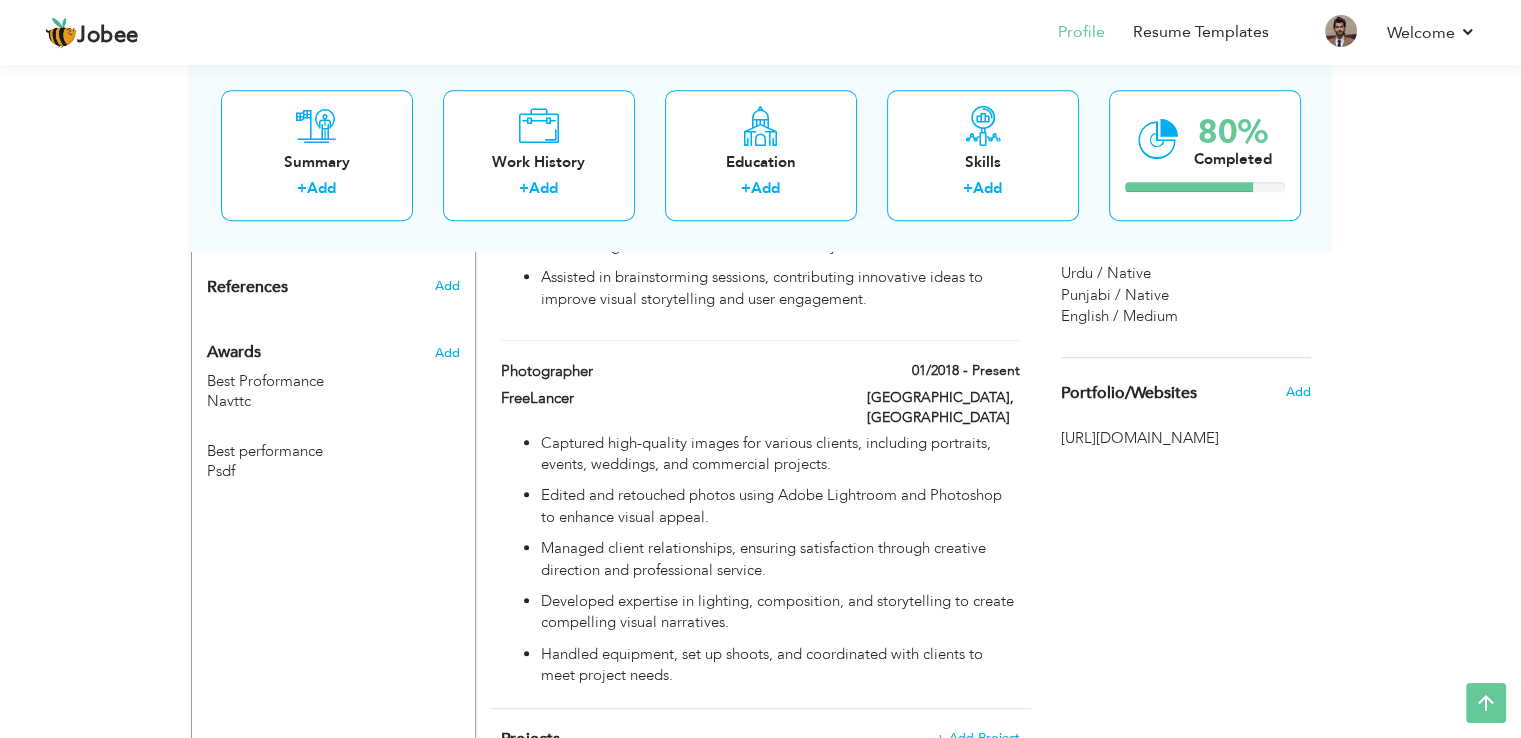drag, startPoint x: 1535, startPoint y: 177, endPoint x: 1527, endPoint y: 509, distance: 332.09637 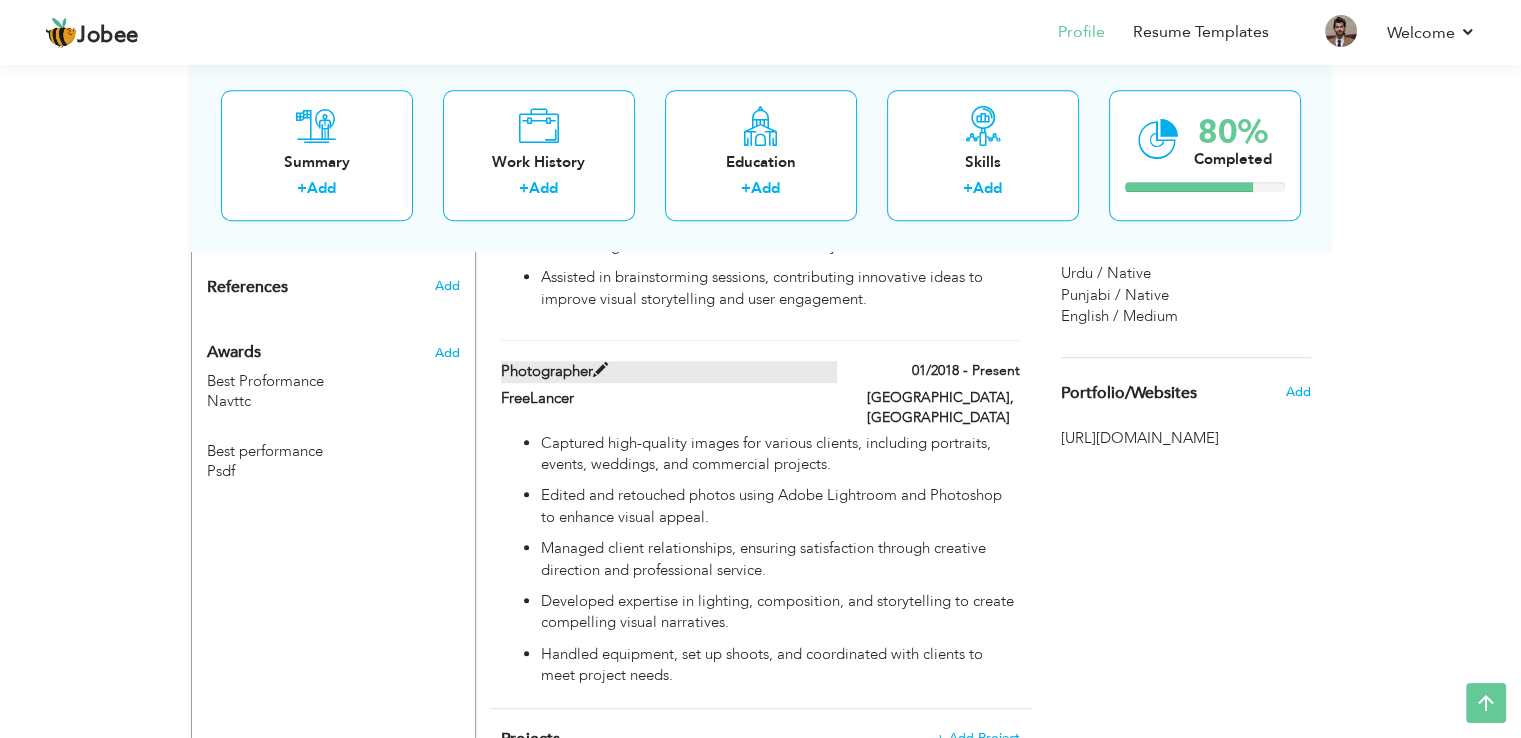 click at bounding box center (600, 370) 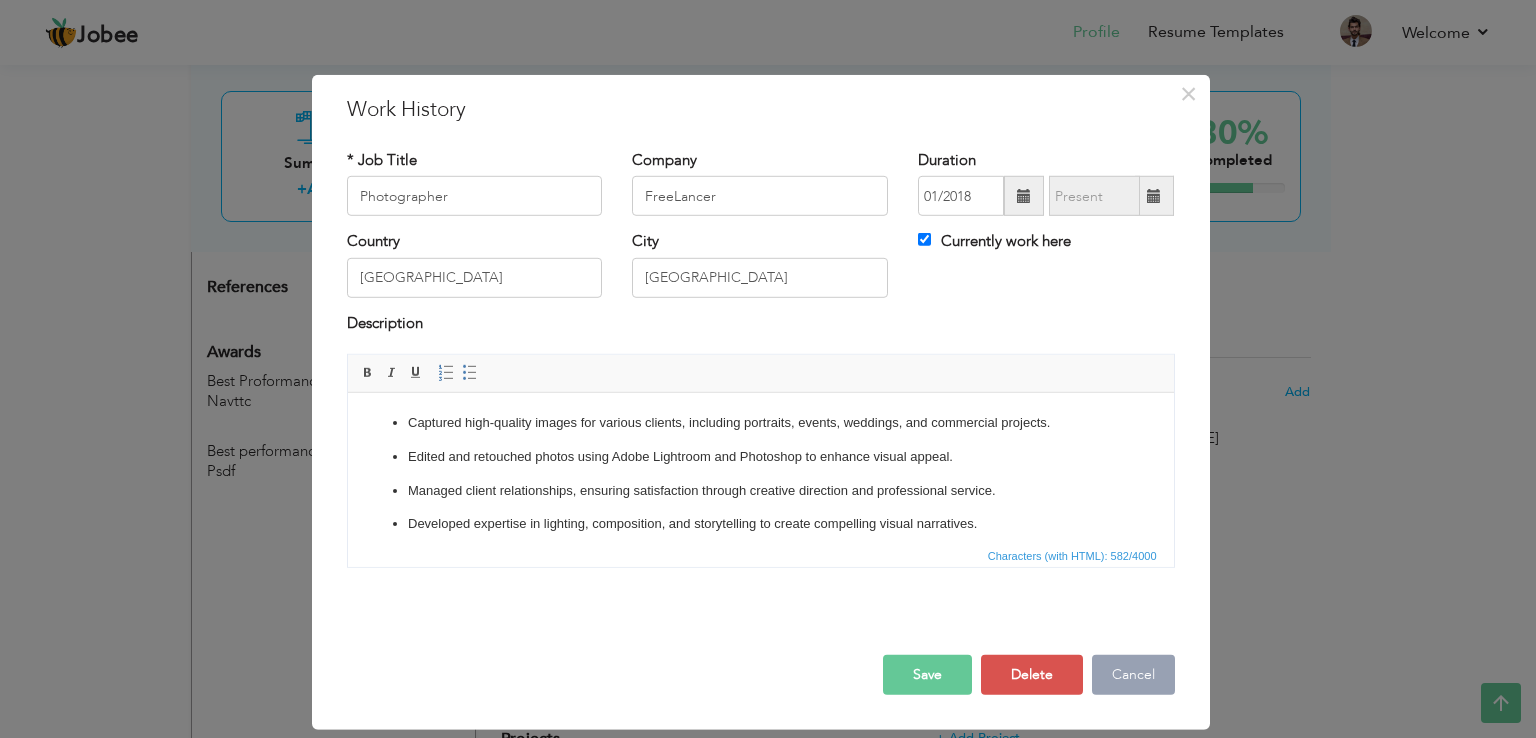 click on "Cancel" at bounding box center (1133, 675) 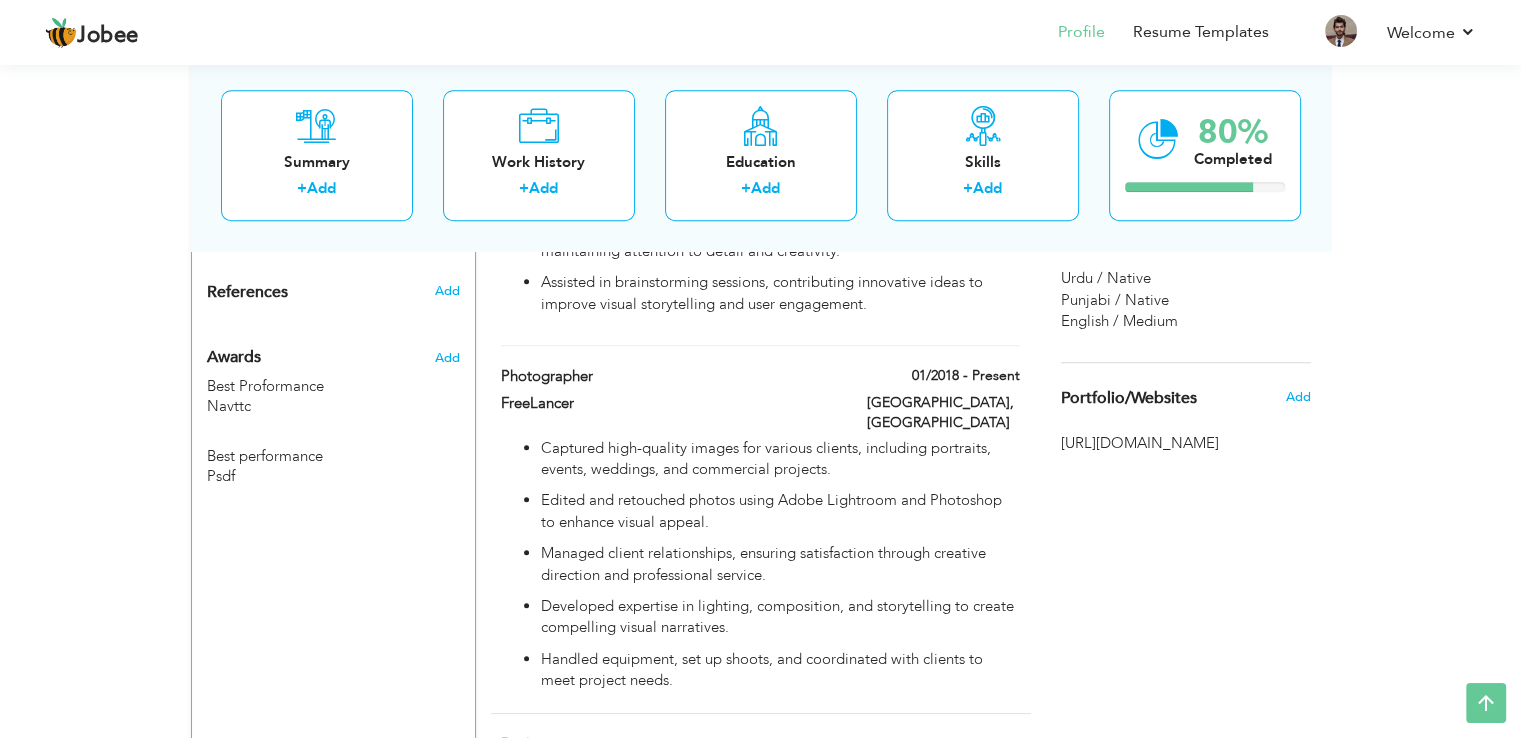 scroll, scrollTop: 1470, scrollLeft: 0, axis: vertical 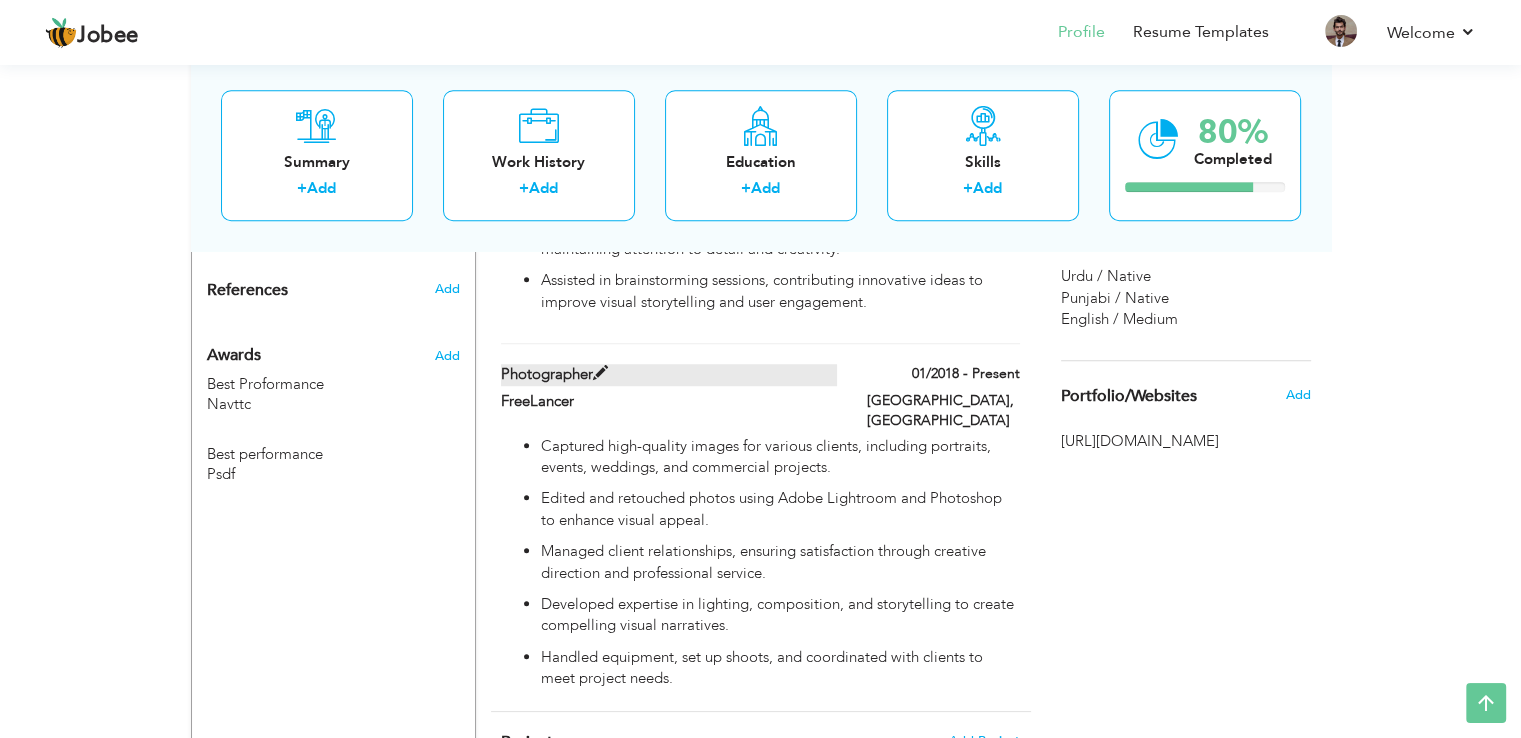click on "Photographer" at bounding box center (669, 374) 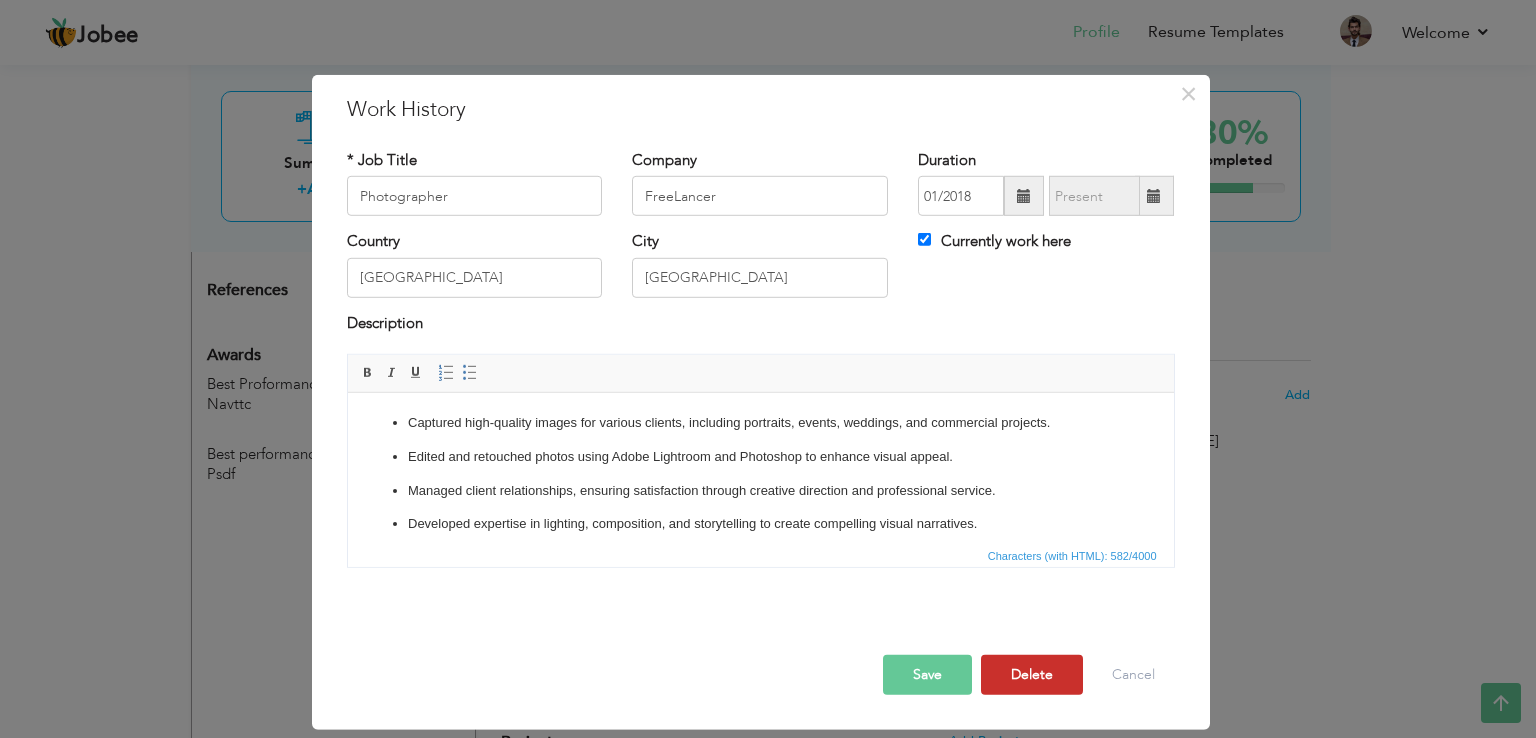 click on "Delete" at bounding box center (1032, 675) 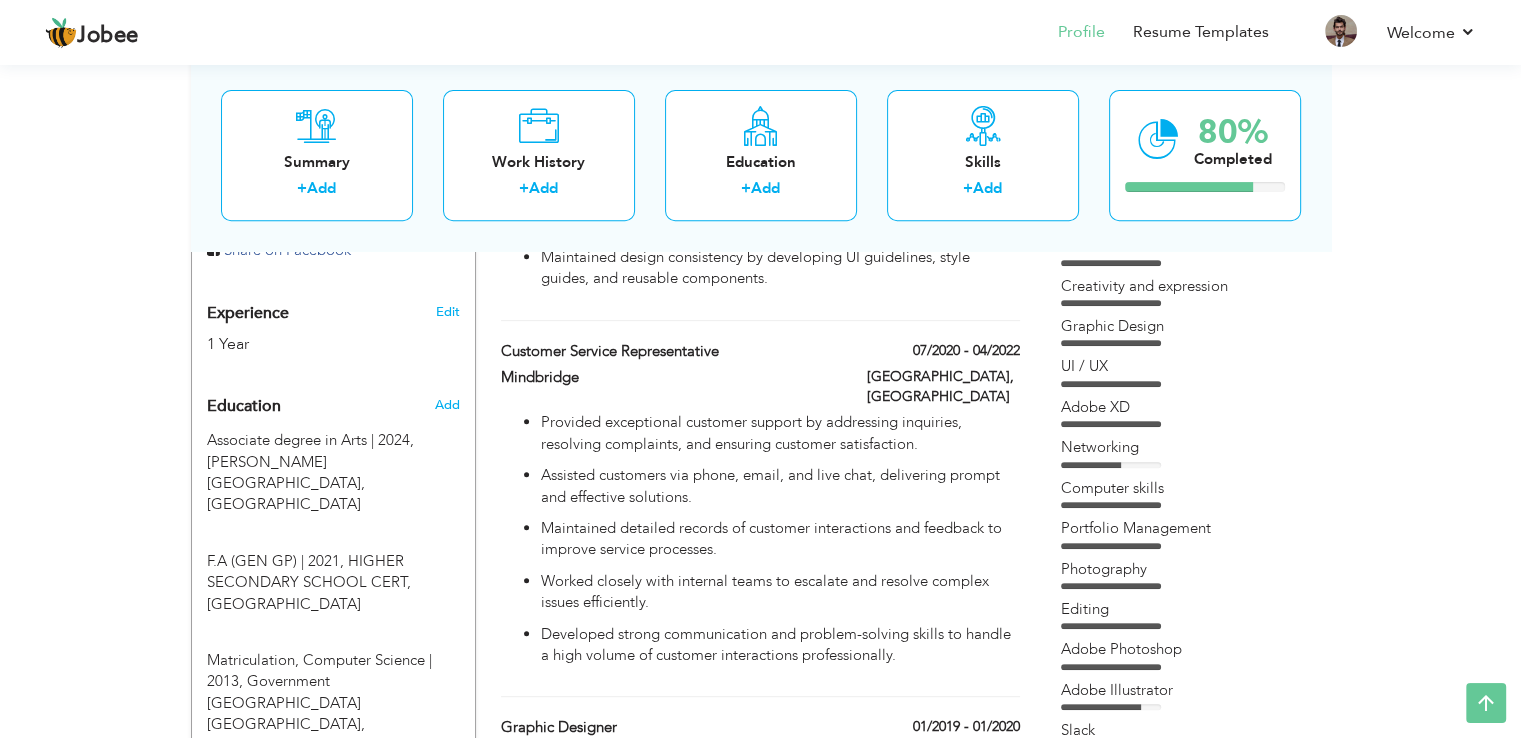 scroll, scrollTop: 696, scrollLeft: 0, axis: vertical 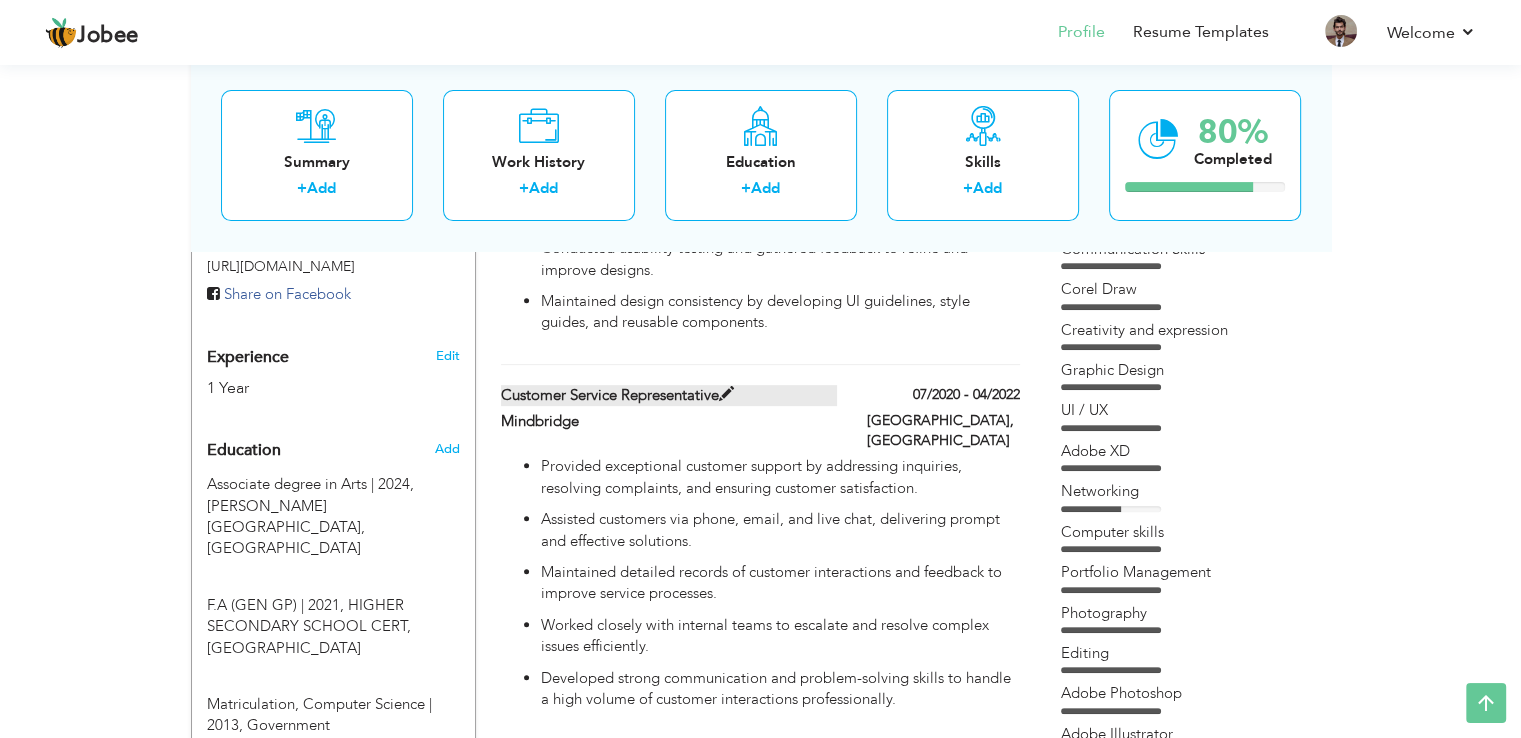click on "Customer Service Representative" at bounding box center [669, 395] 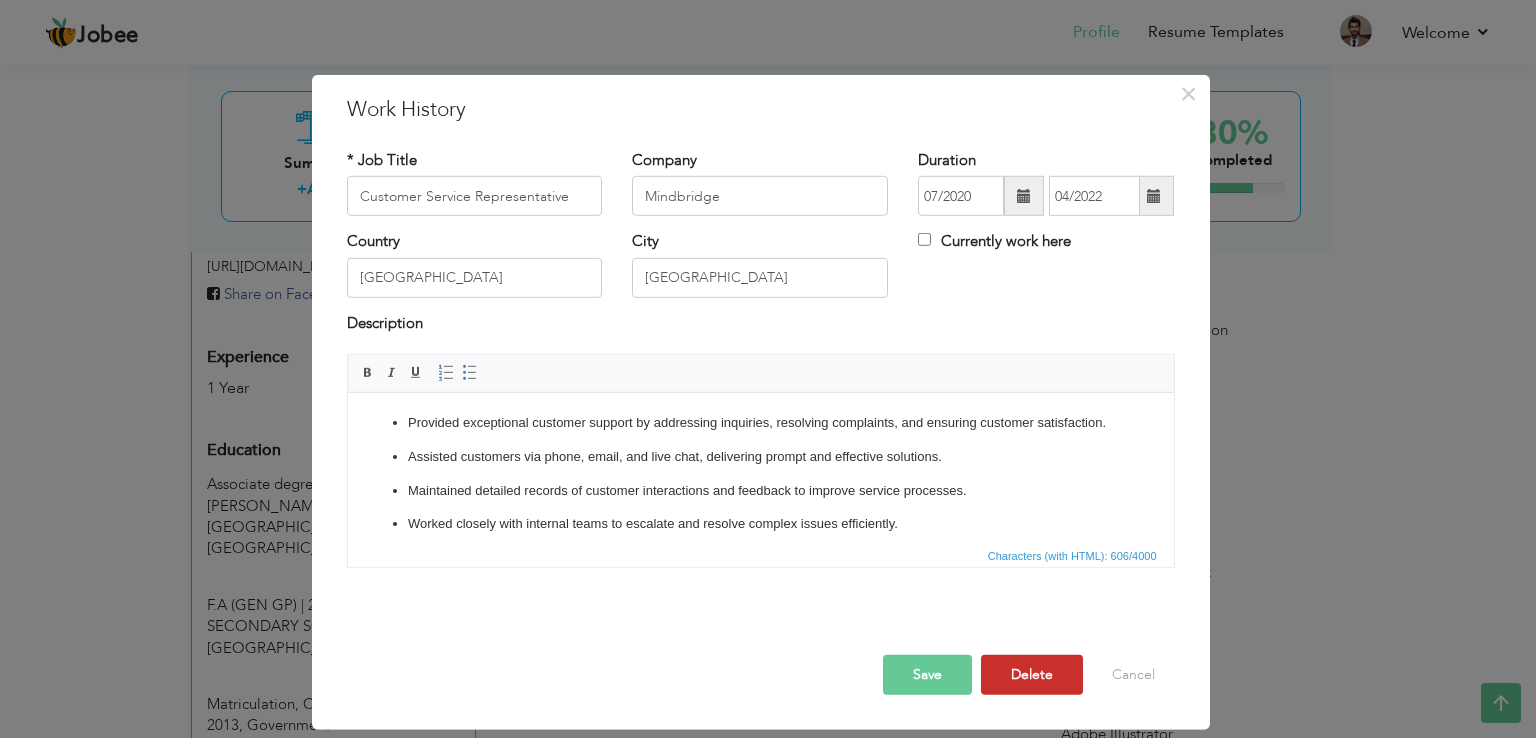 click on "Delete" at bounding box center (1032, 675) 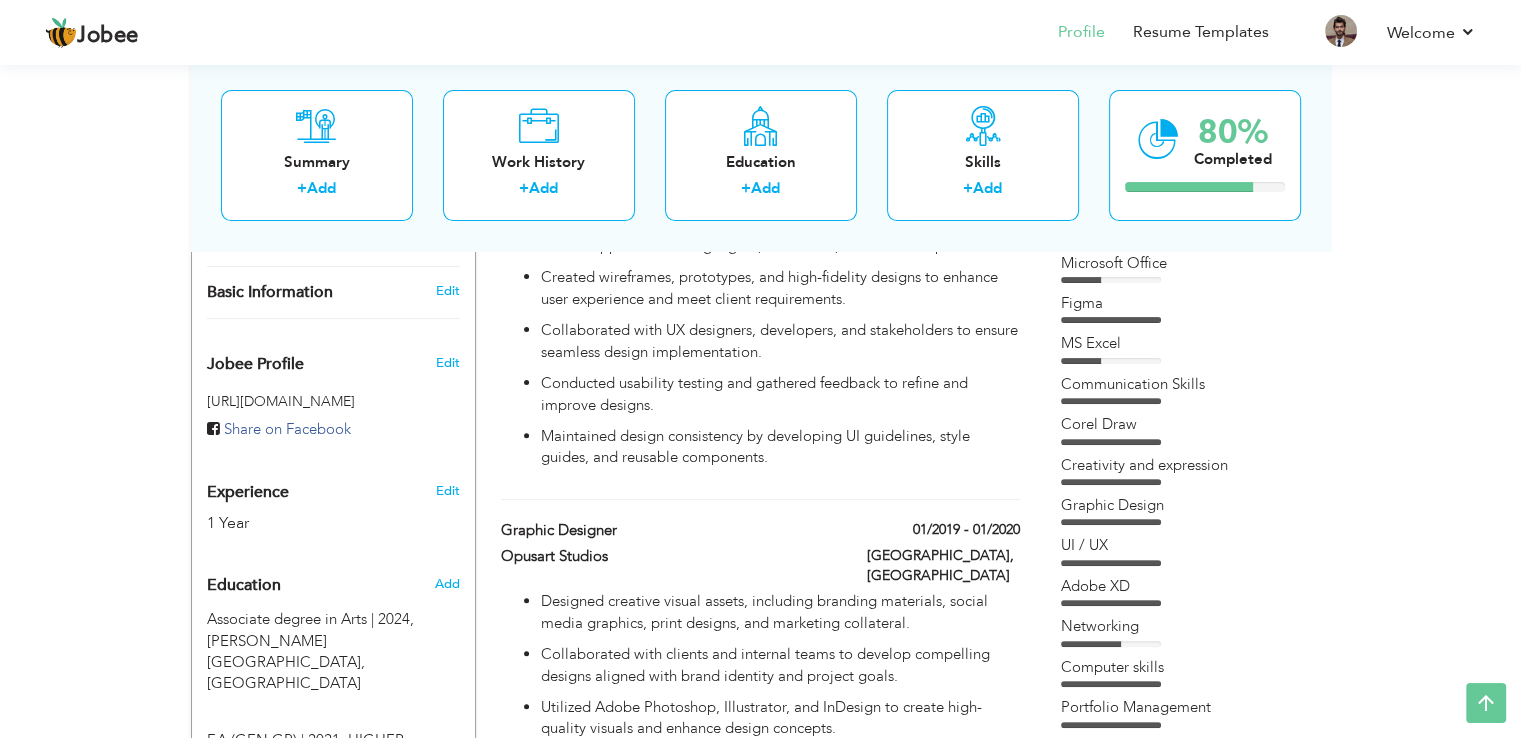 scroll, scrollTop: 685, scrollLeft: 0, axis: vertical 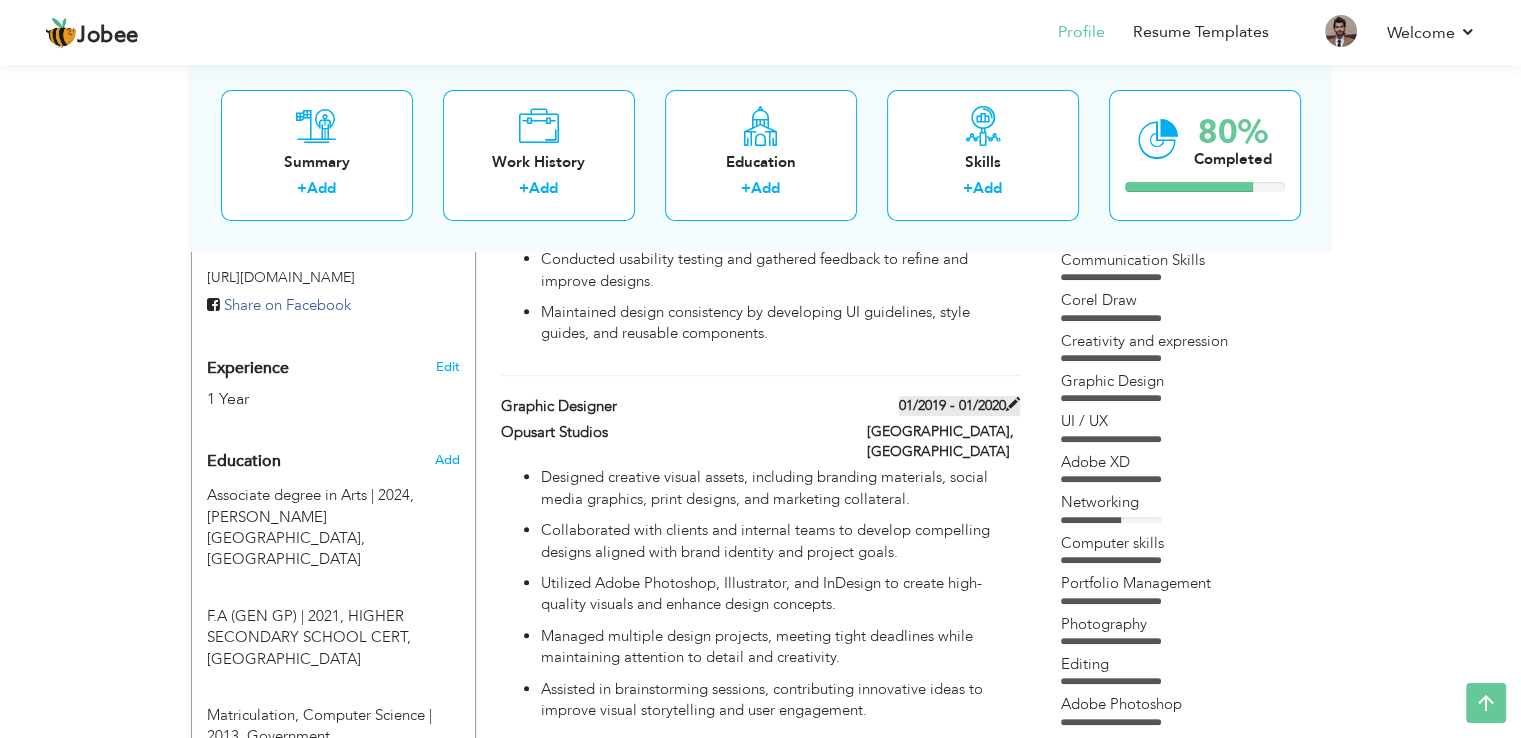 click at bounding box center (1013, 404) 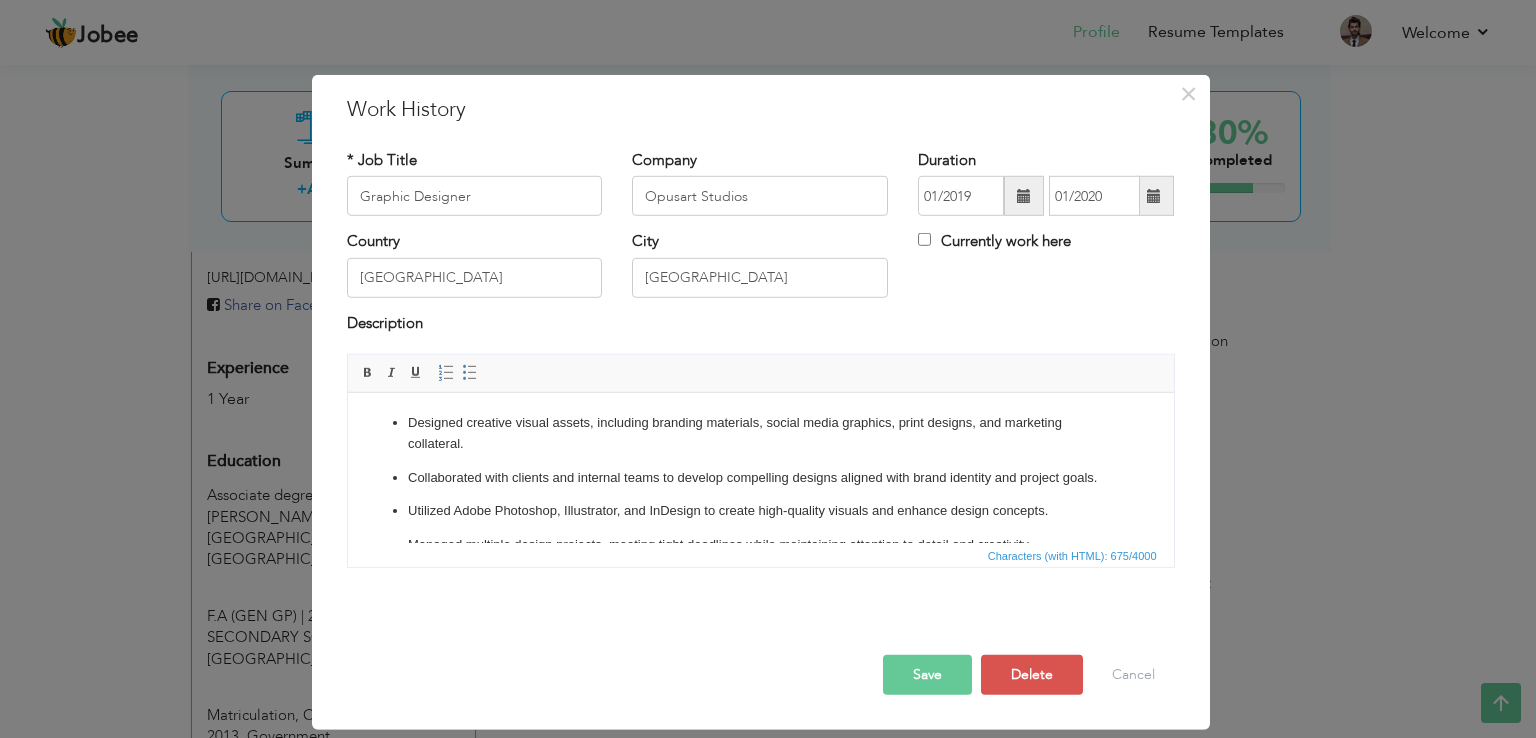 click at bounding box center [1024, 196] 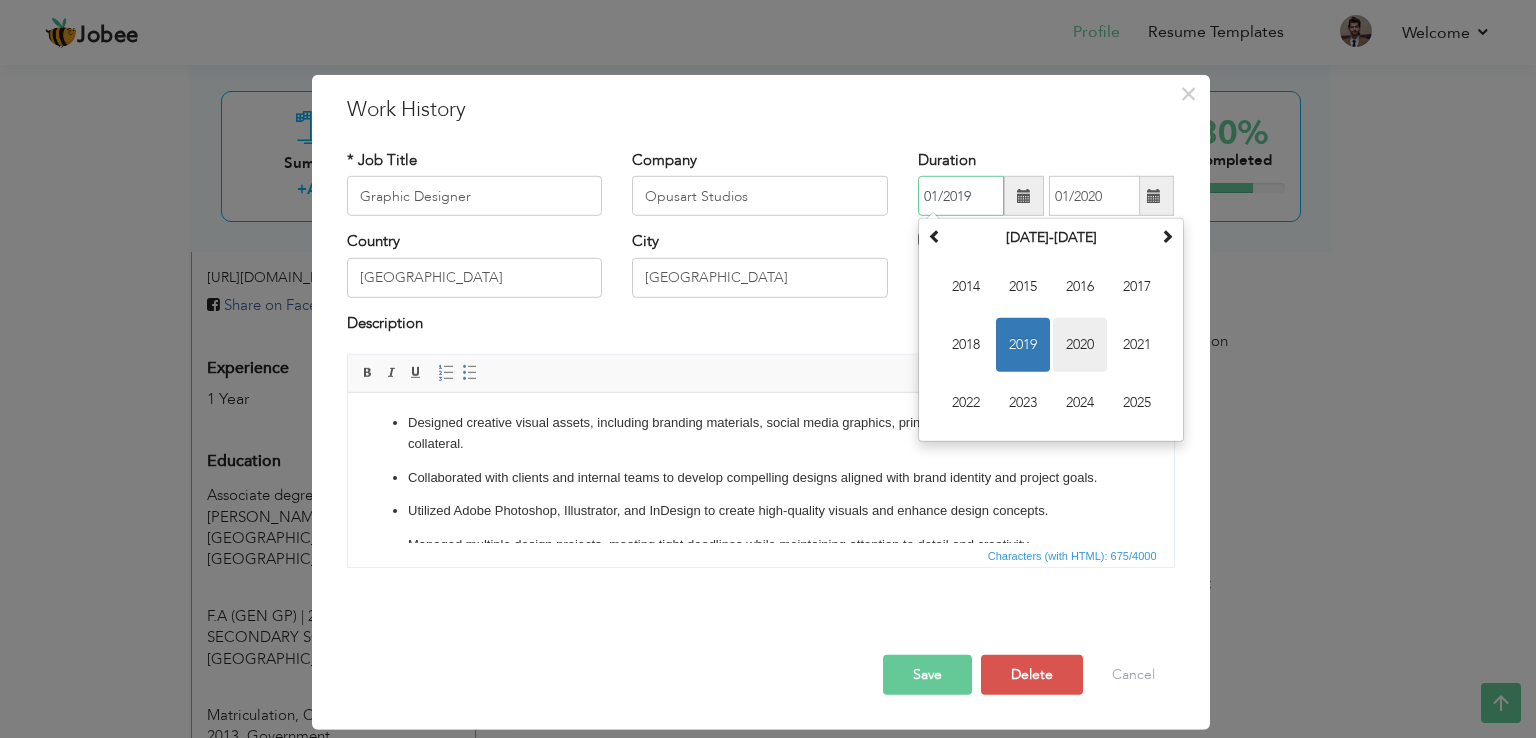click on "2020" at bounding box center [1080, 345] 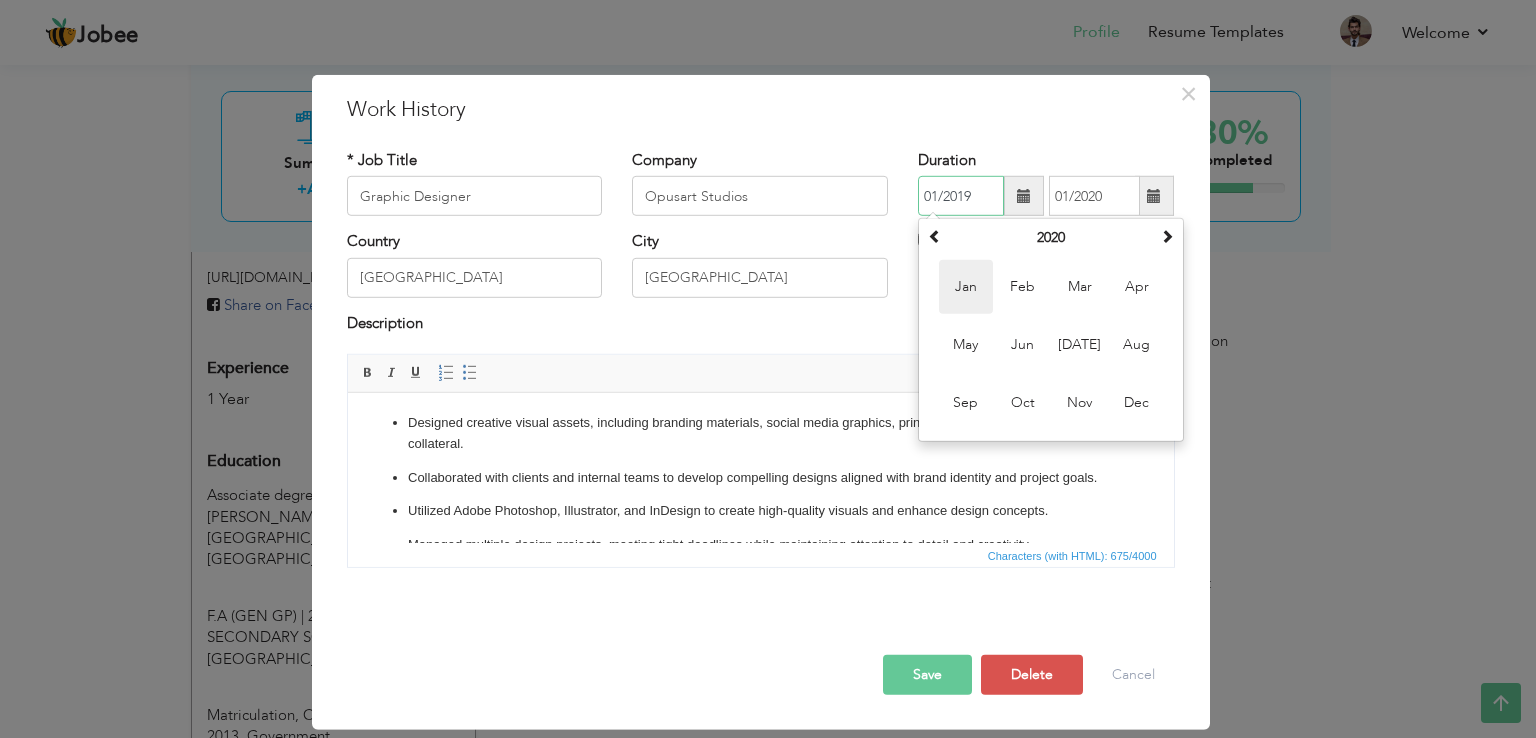 click on "Jan" at bounding box center (966, 287) 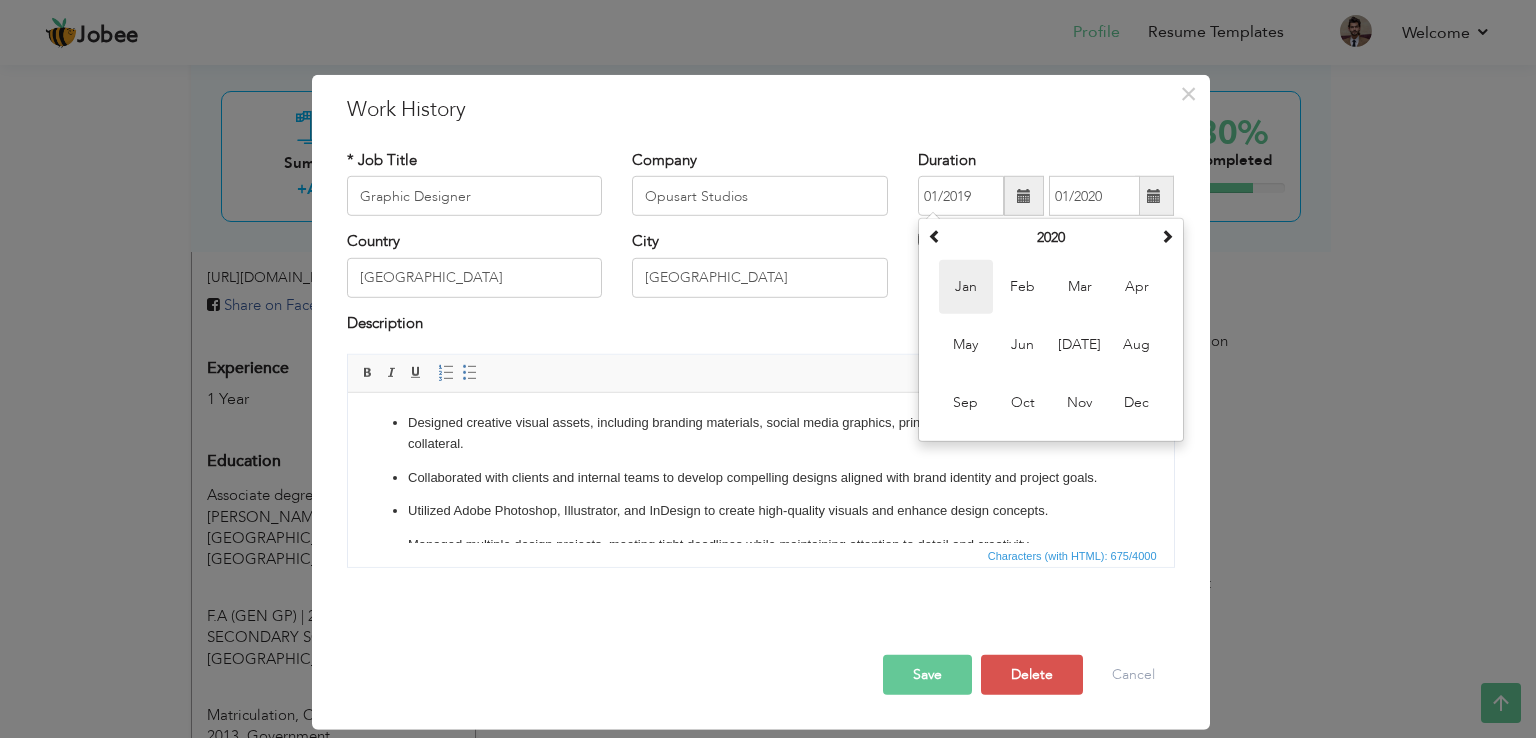 type on "01/2020" 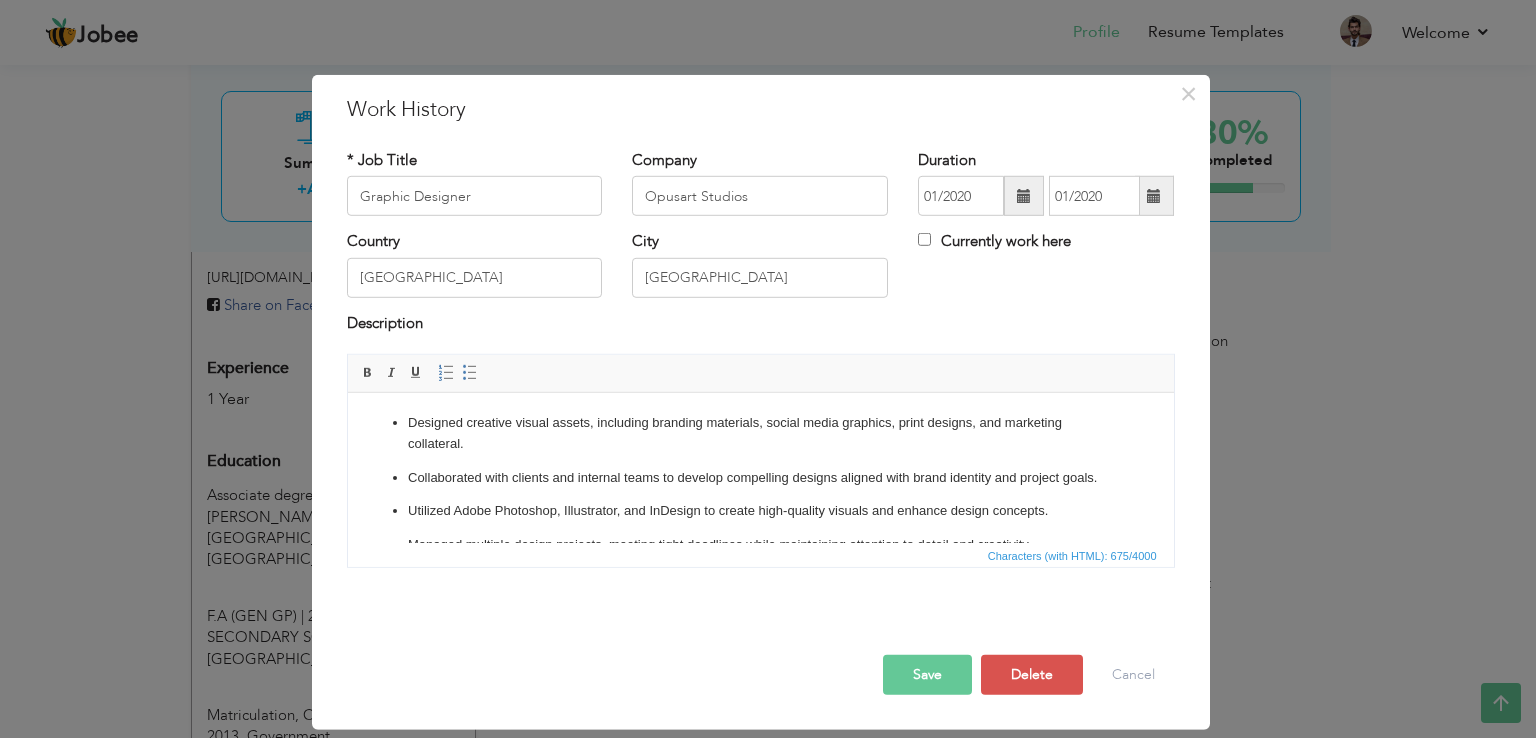 click at bounding box center [1154, 196] 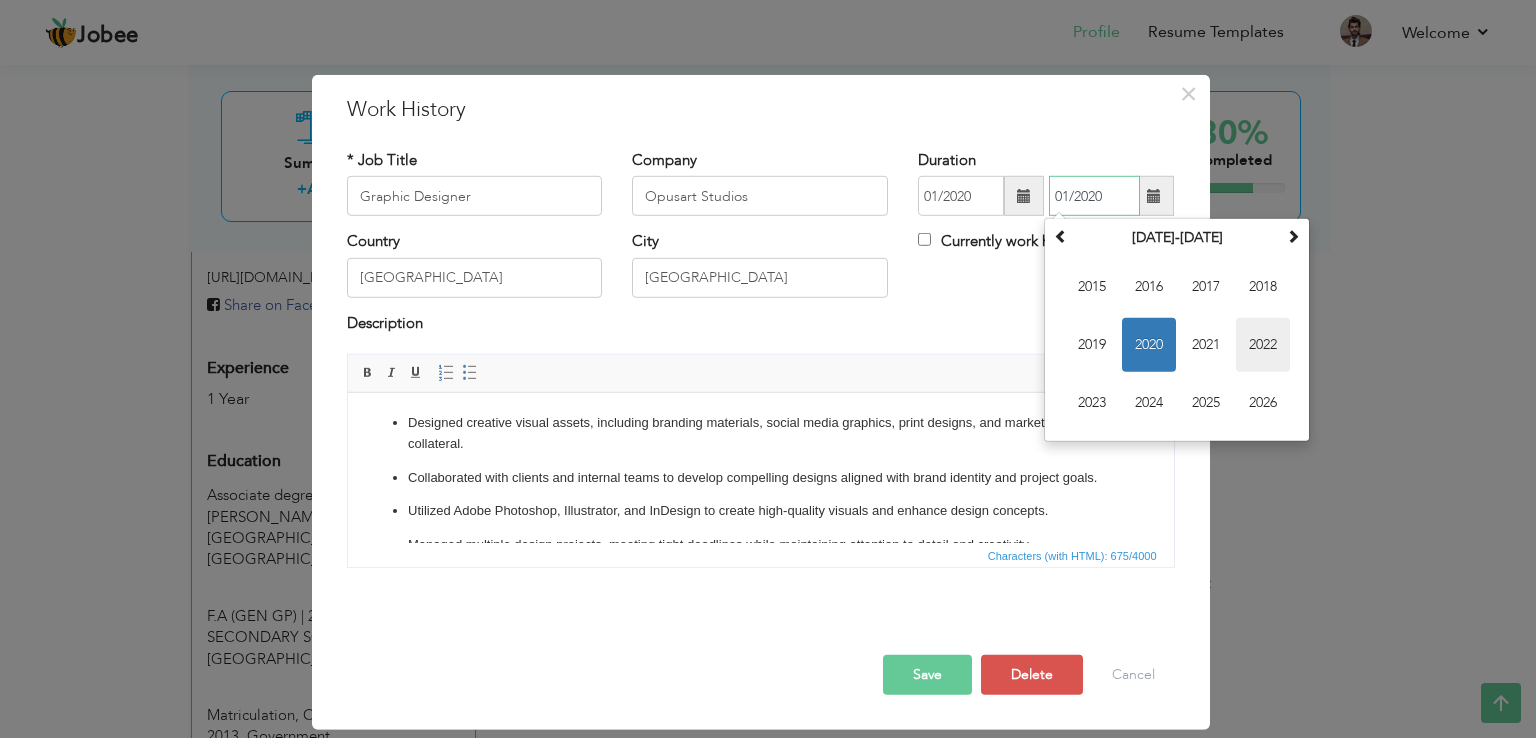 click on "2022" at bounding box center (1263, 345) 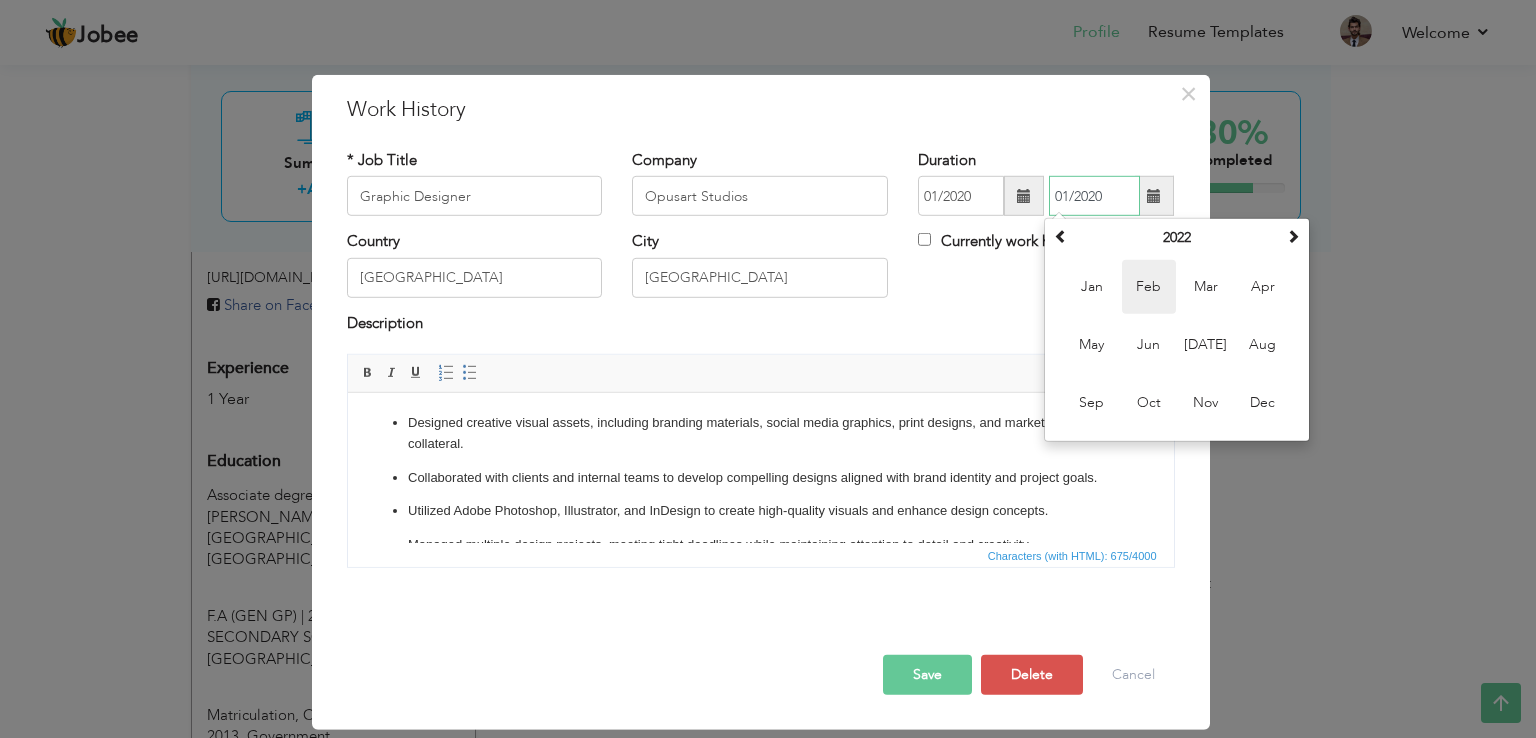 click on "Feb" at bounding box center (1149, 287) 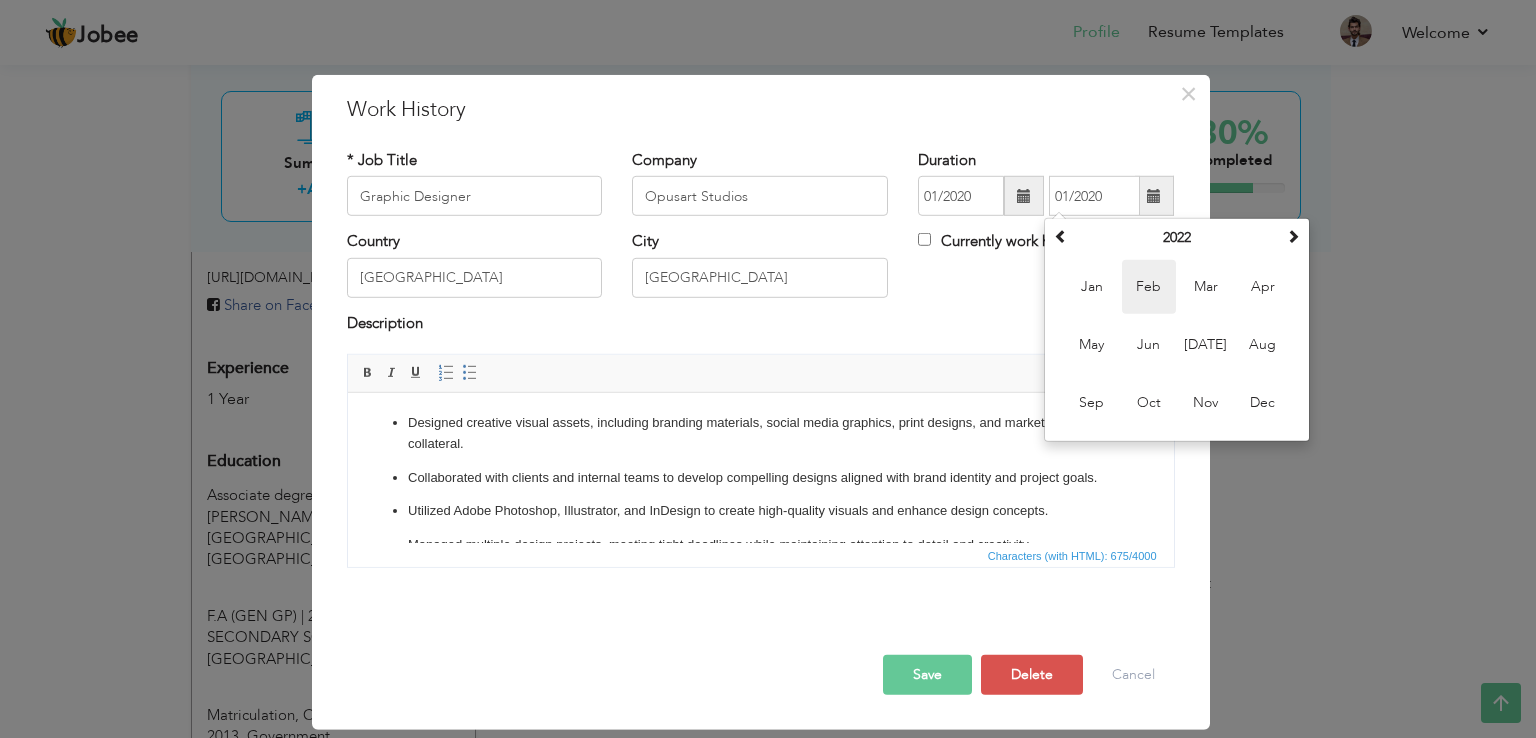 type on "02/2022" 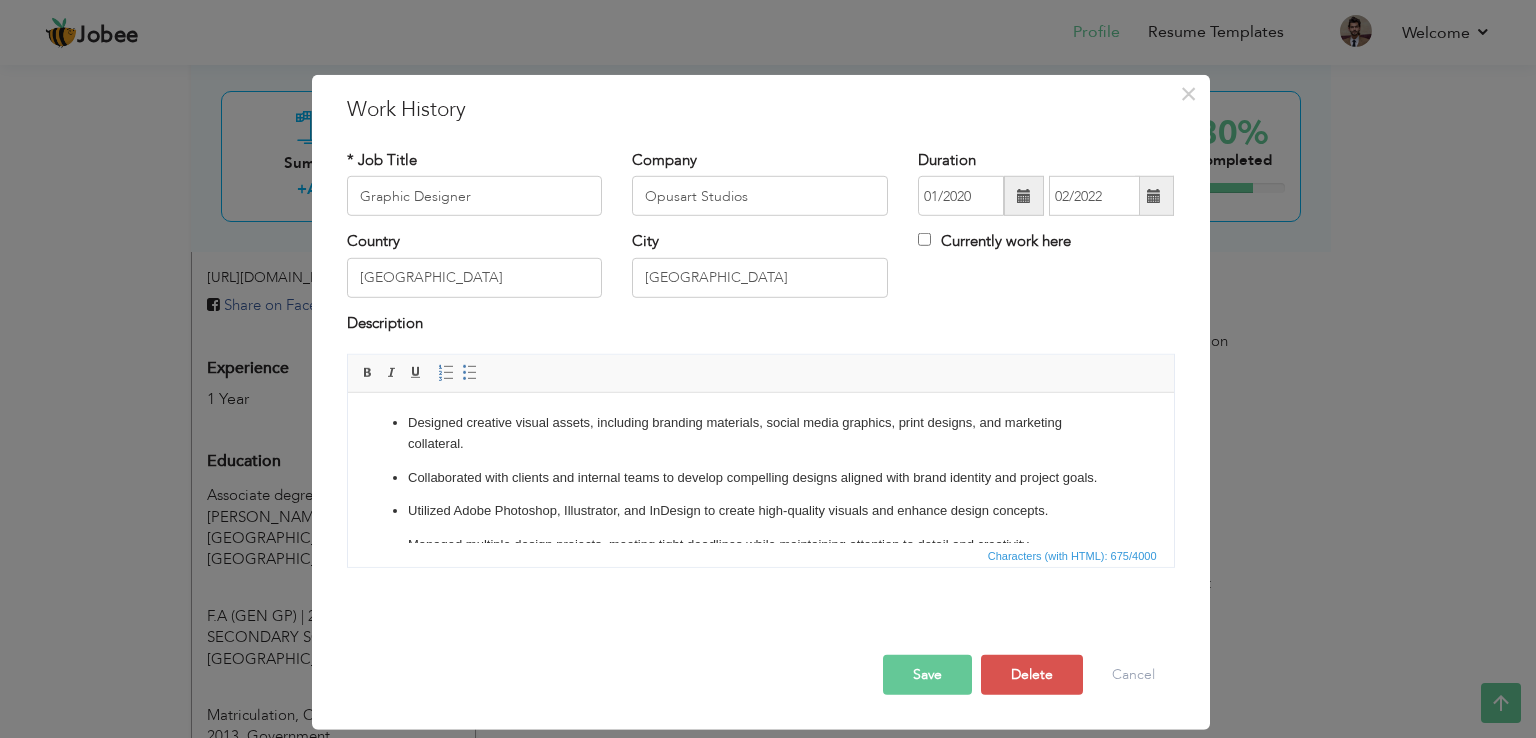click on "Save" at bounding box center (927, 675) 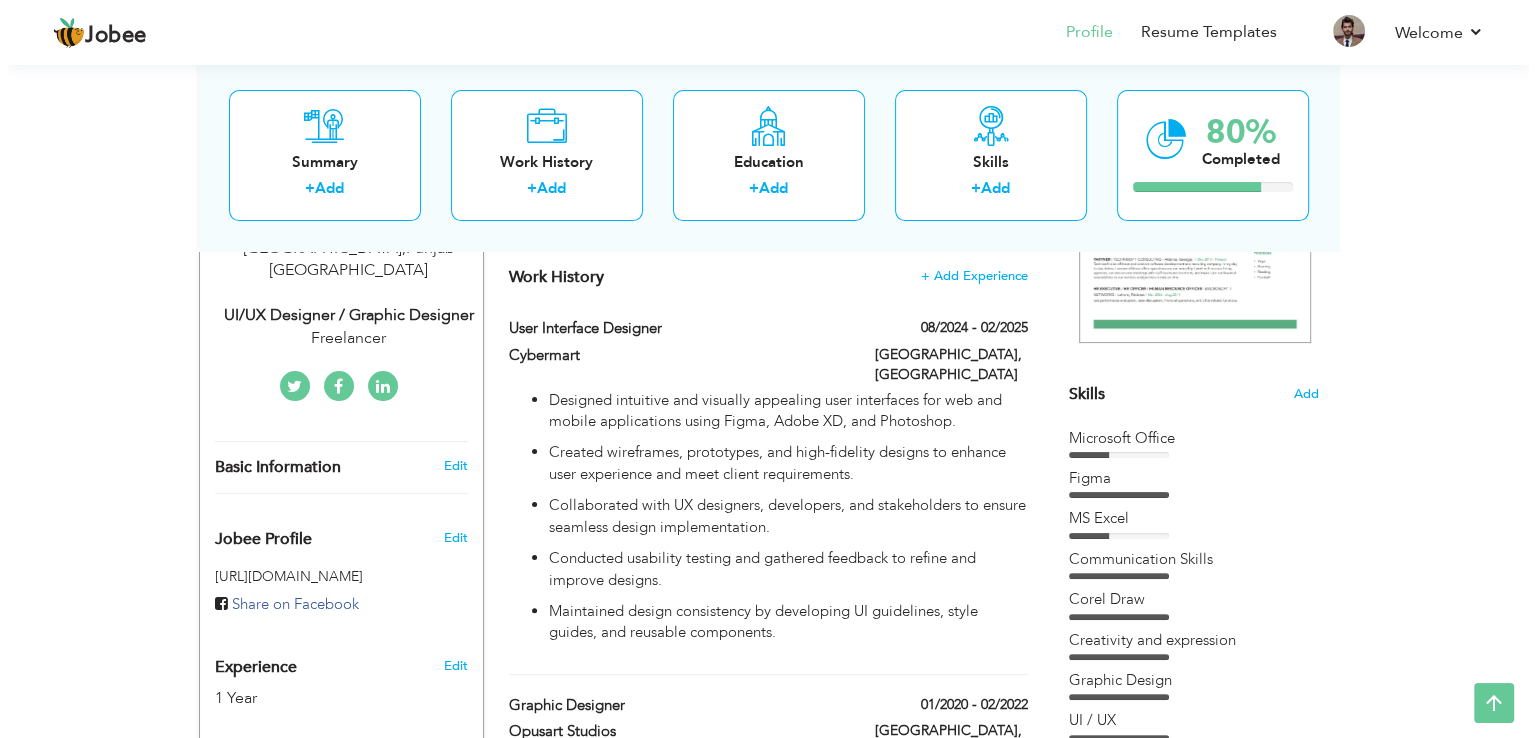 scroll, scrollTop: 384, scrollLeft: 0, axis: vertical 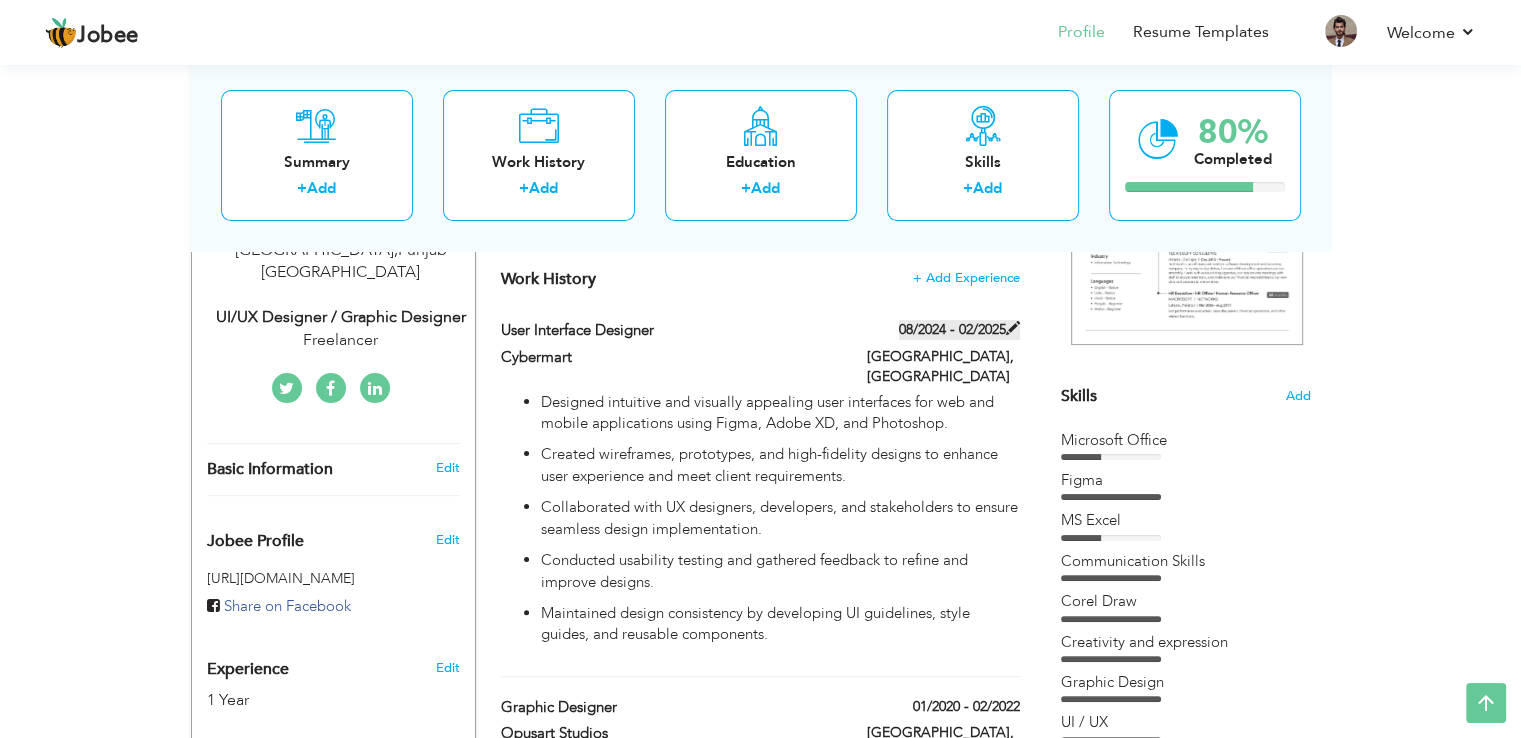 click at bounding box center [1013, 328] 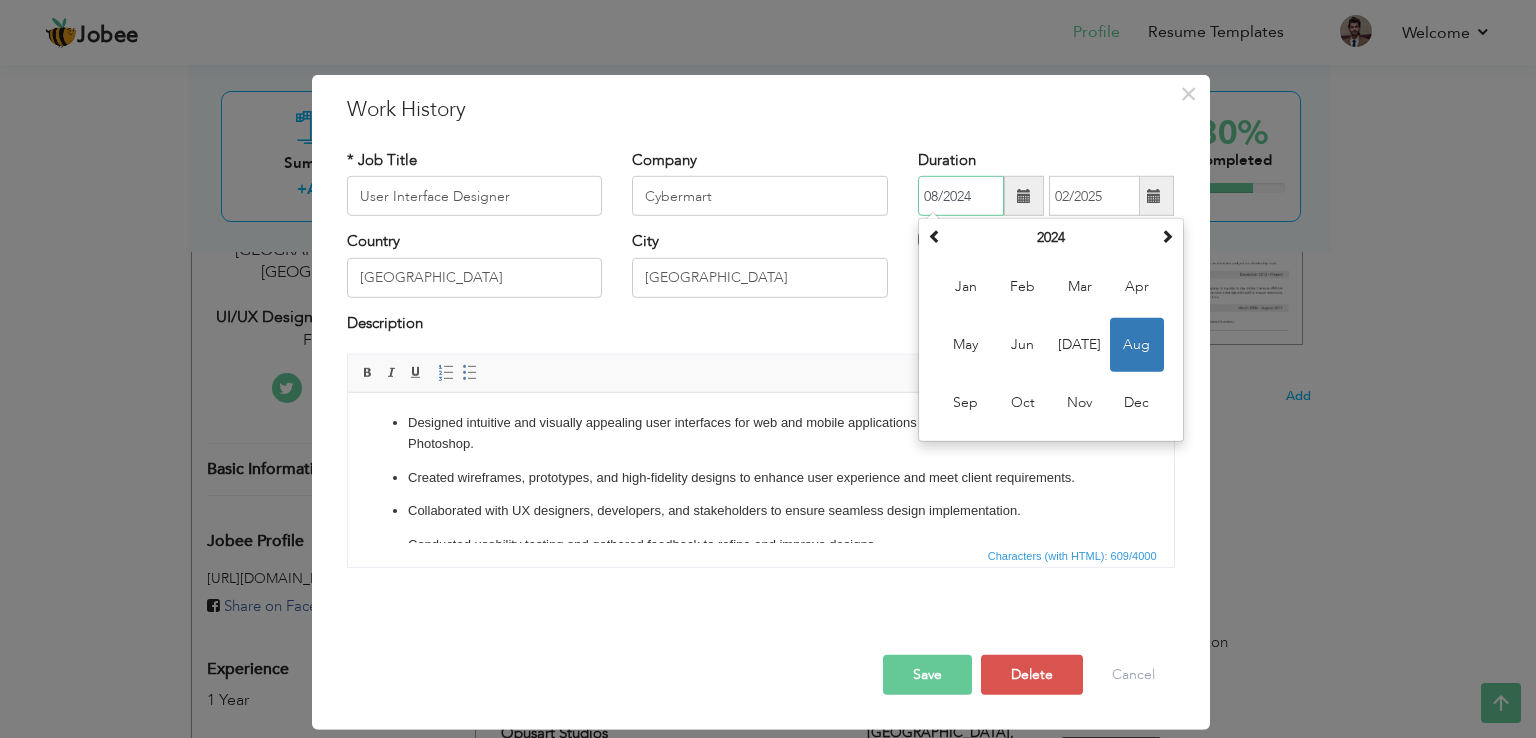 click on "08/2024" at bounding box center (961, 196) 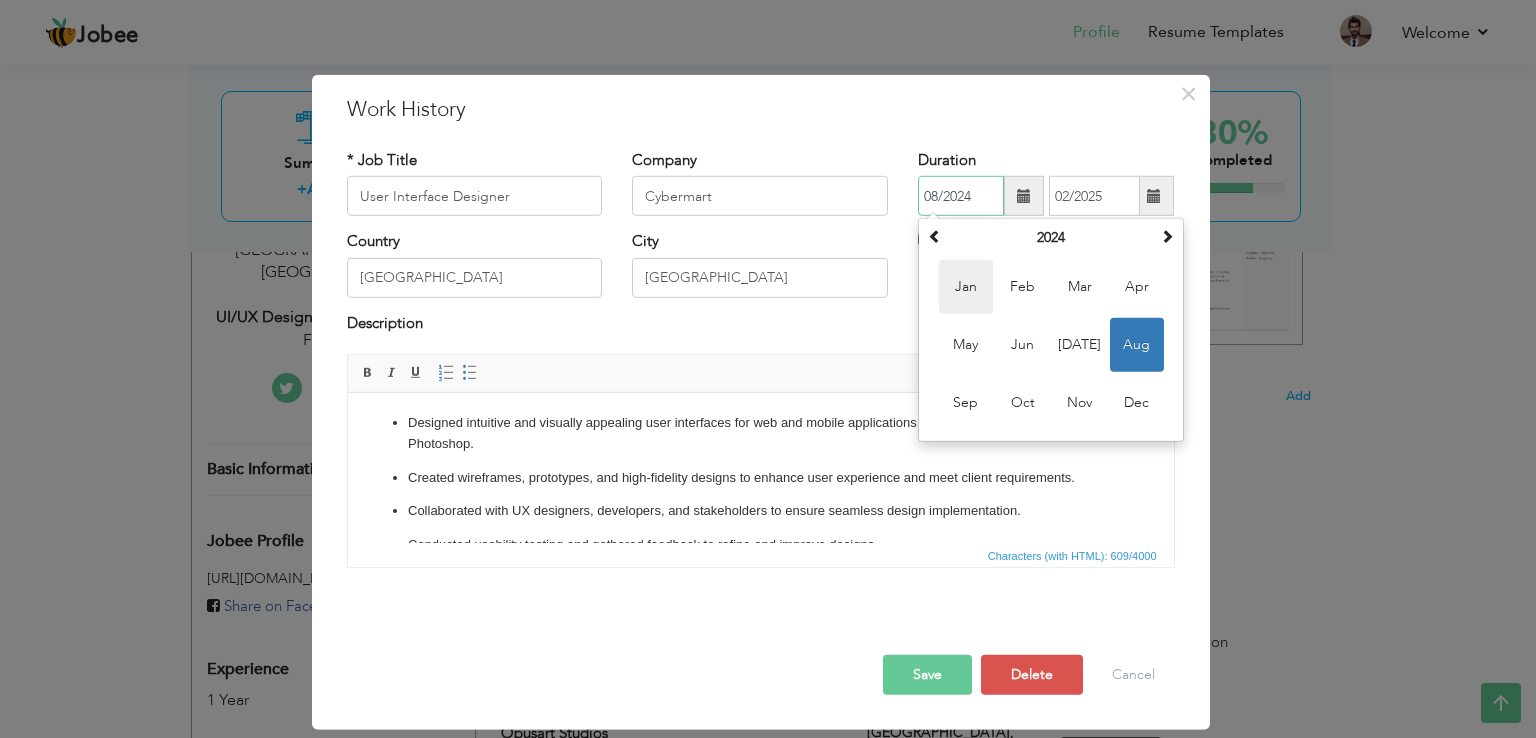 click on "Jan" at bounding box center [966, 287] 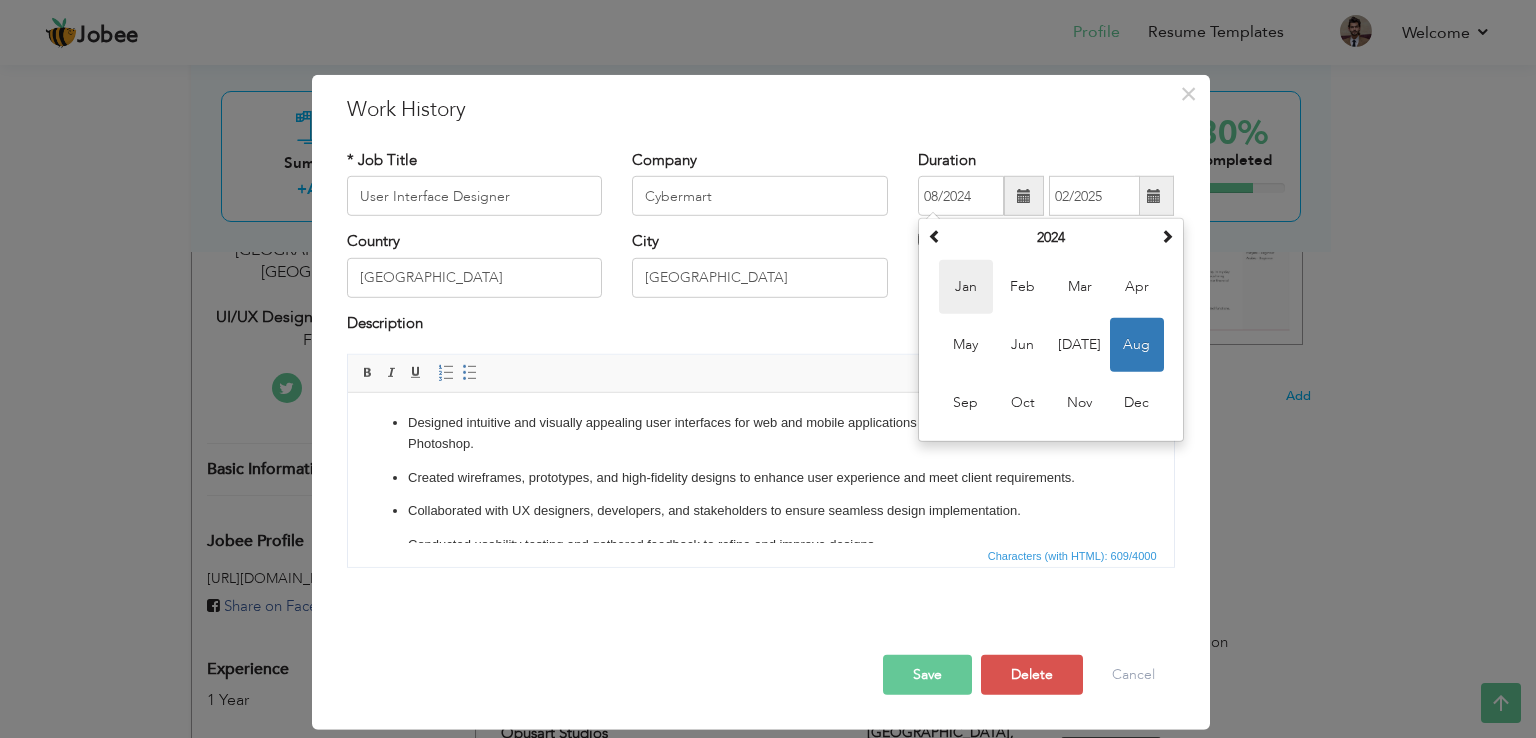 type on "01/2024" 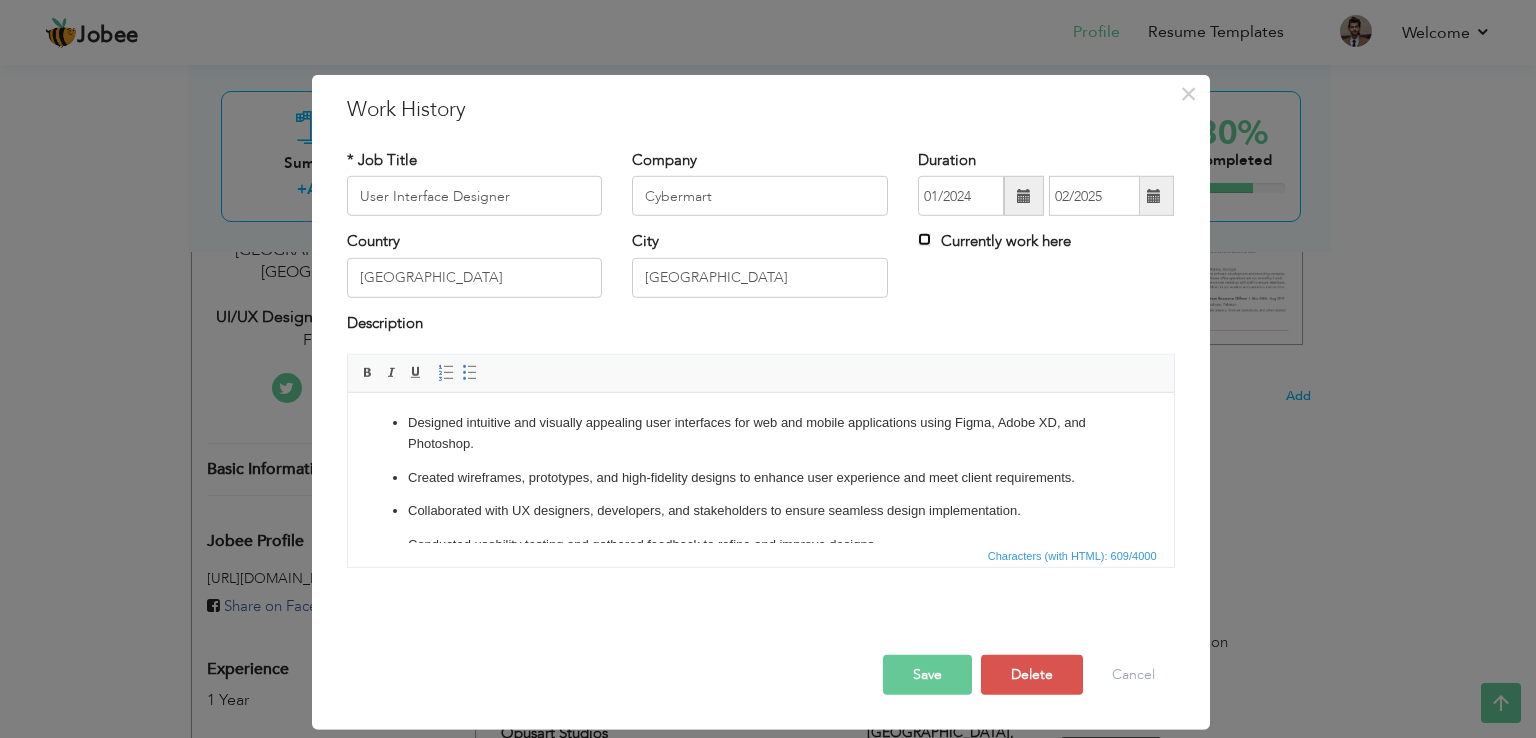 click on "Currently work here" at bounding box center [924, 239] 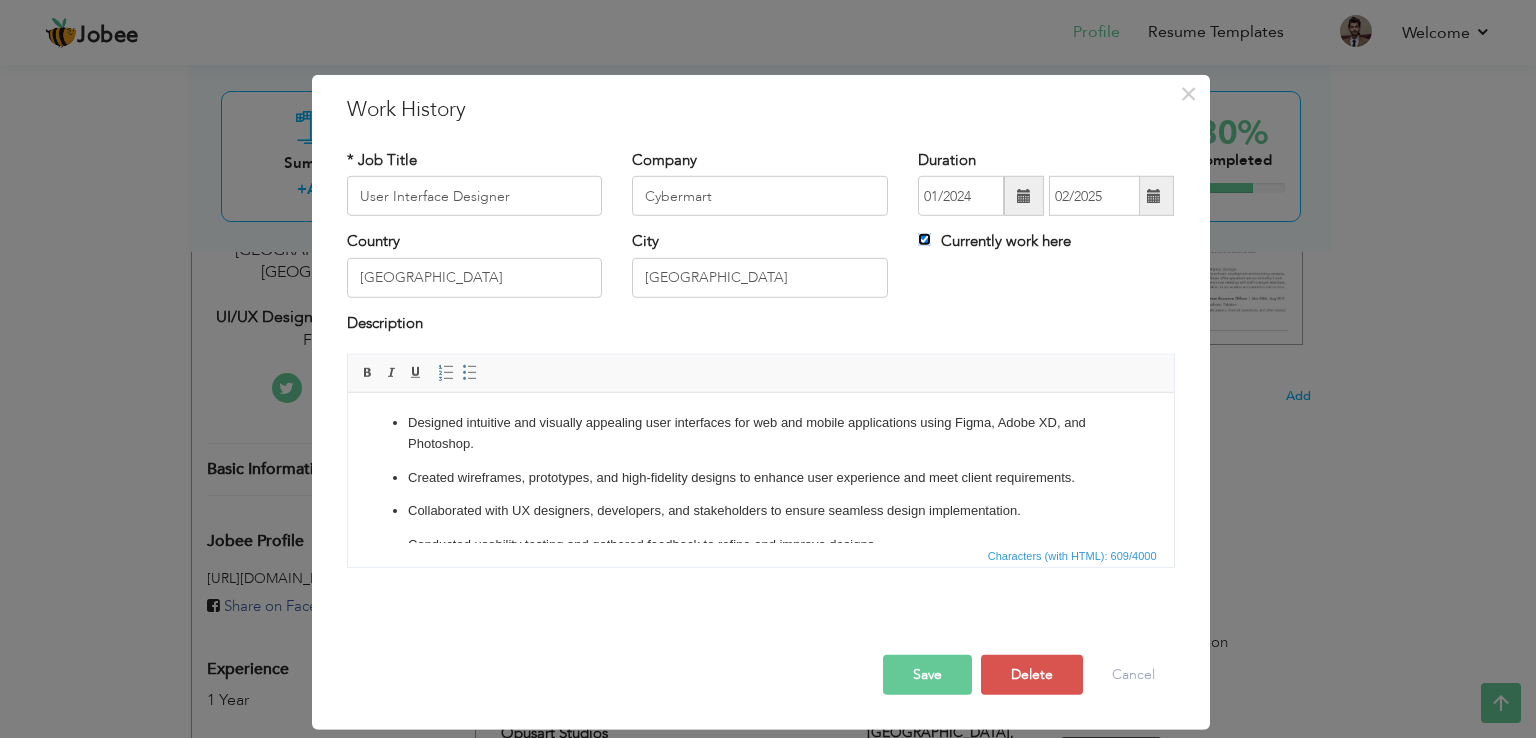 type 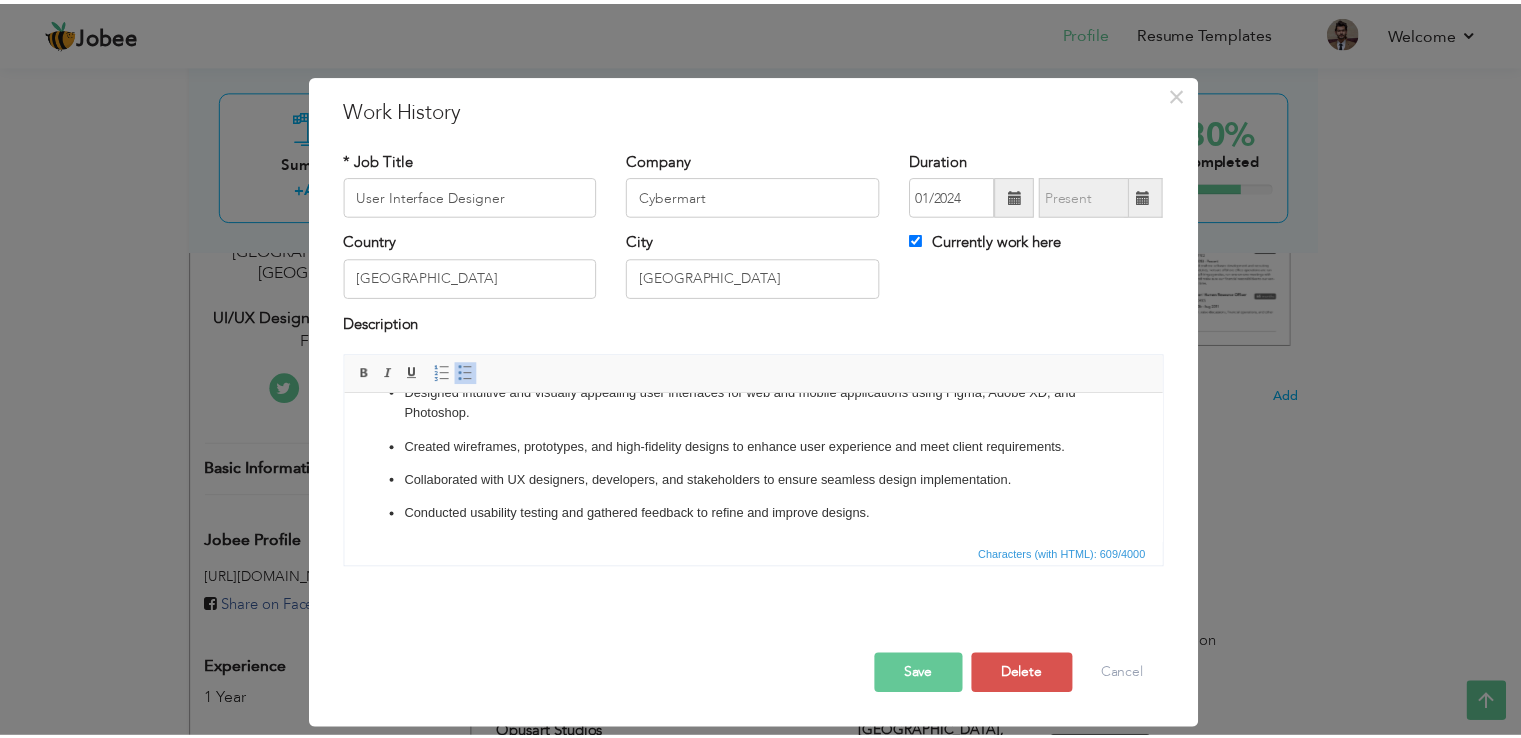 scroll, scrollTop: 0, scrollLeft: 0, axis: both 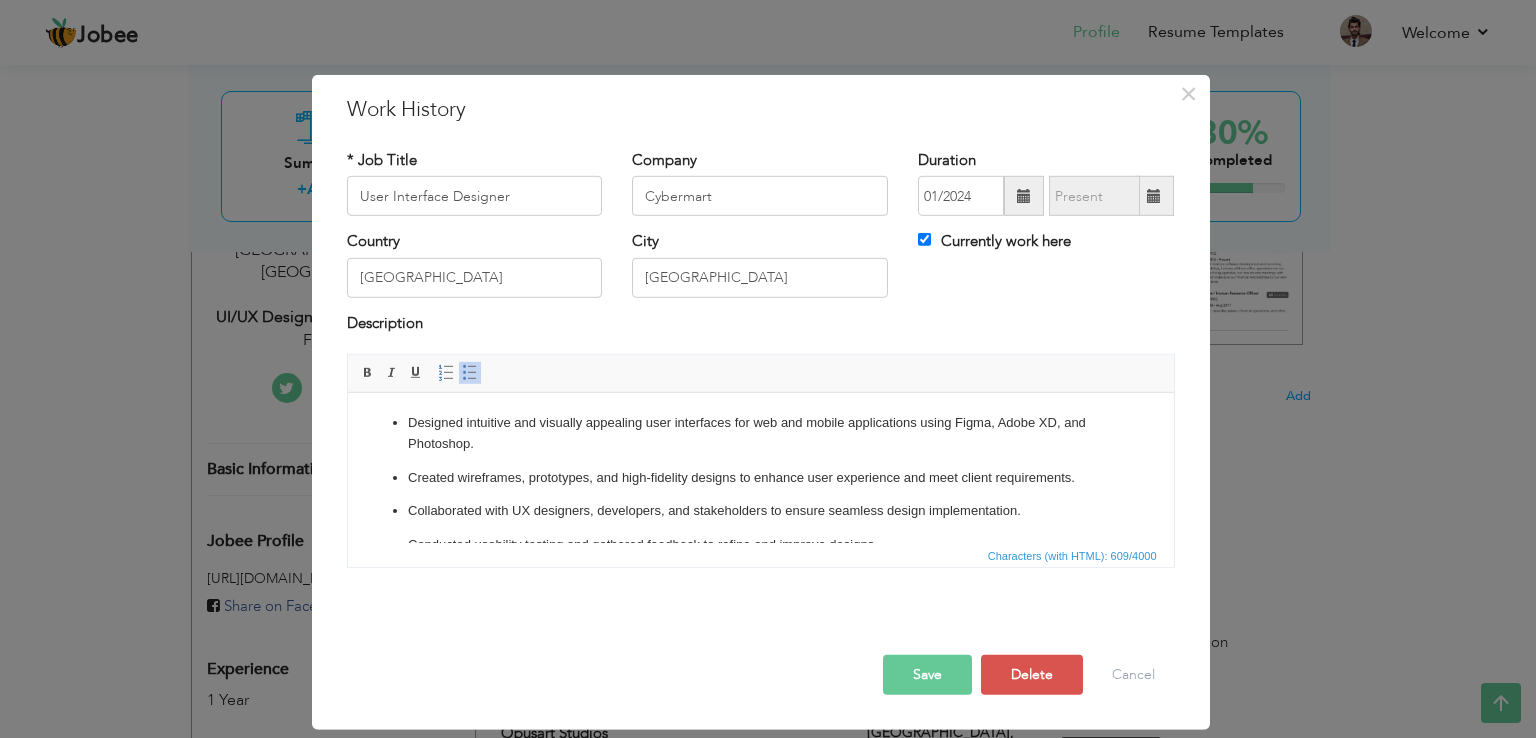 drag, startPoint x: 1167, startPoint y: 439, endPoint x: 1531, endPoint y: 794, distance: 508.44962 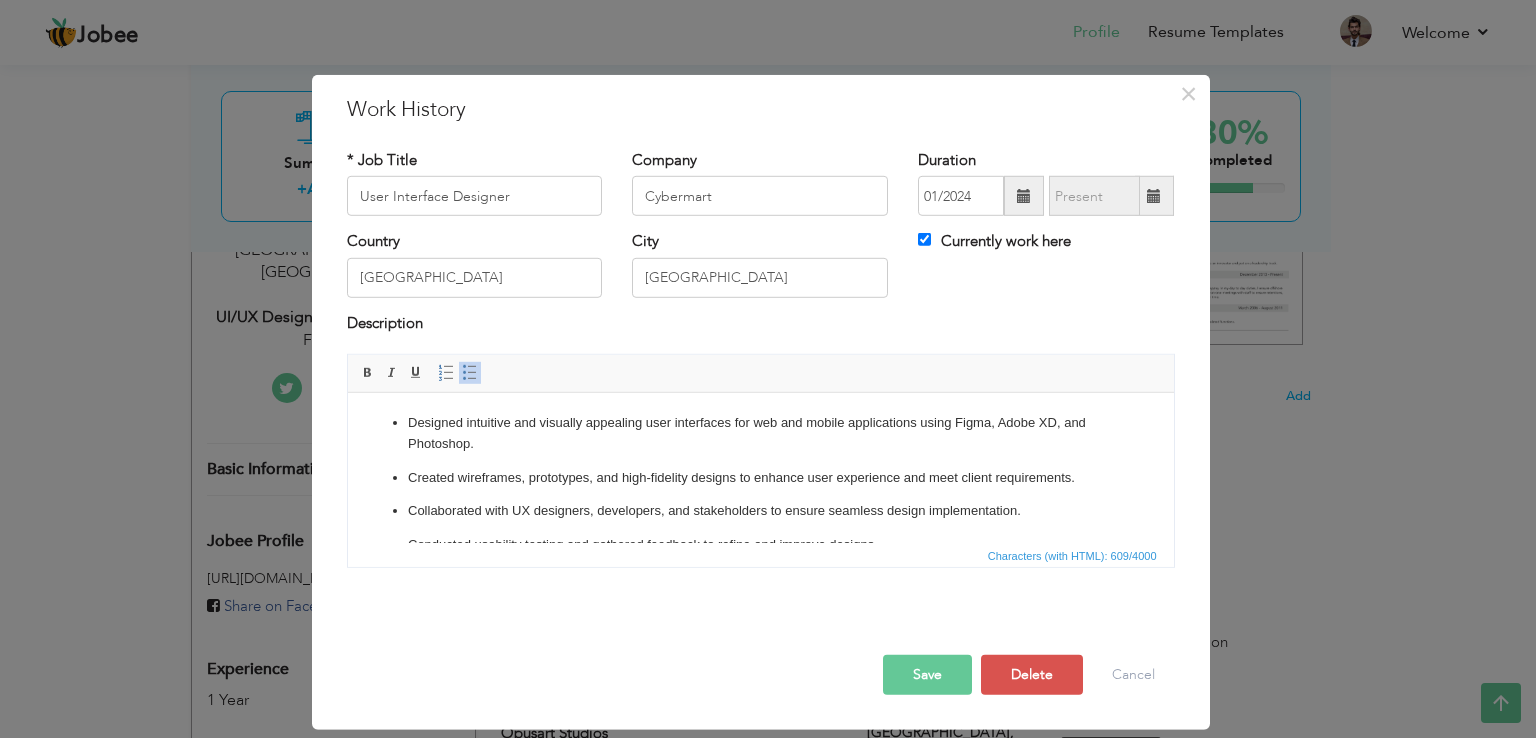 click on "Save" at bounding box center [927, 675] 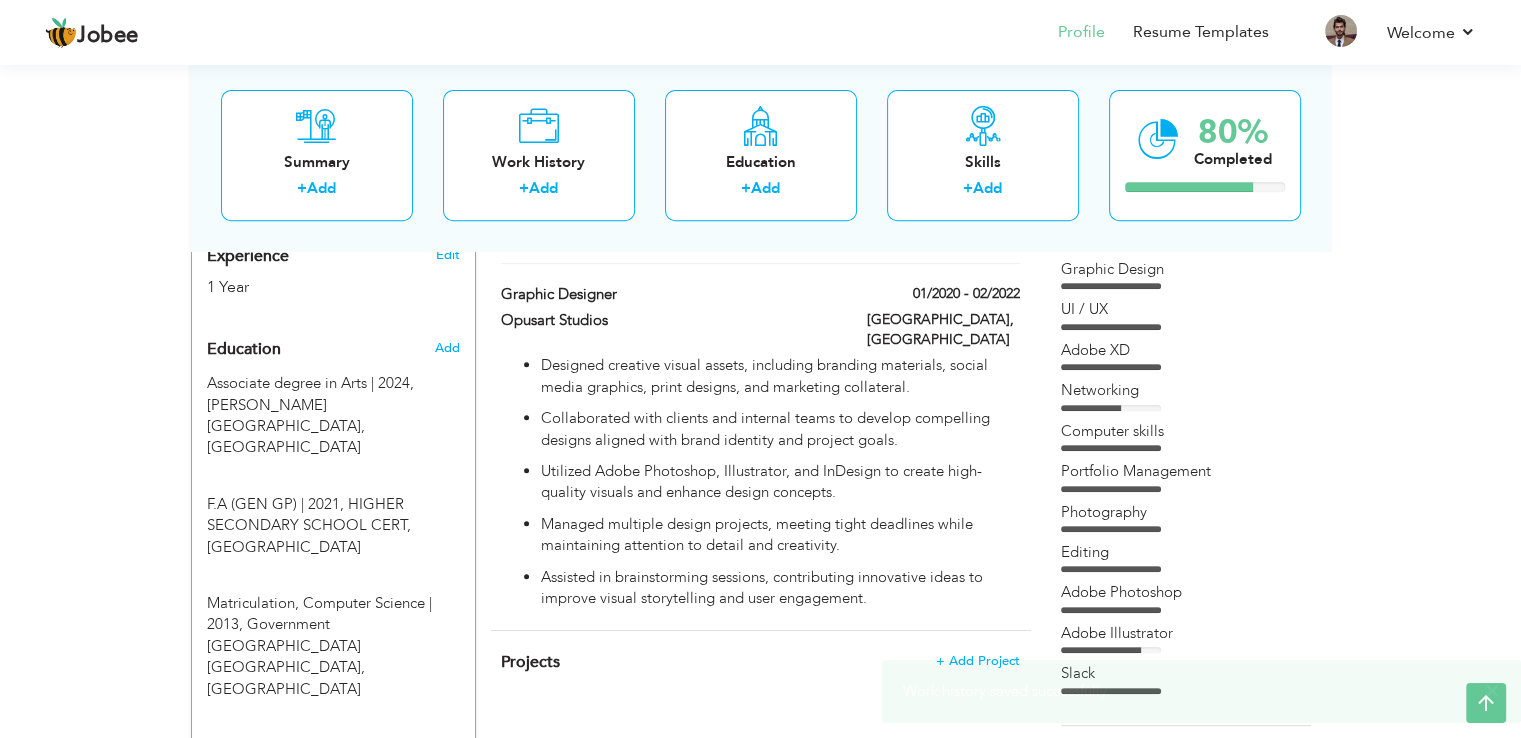 scroll, scrollTop: 800, scrollLeft: 0, axis: vertical 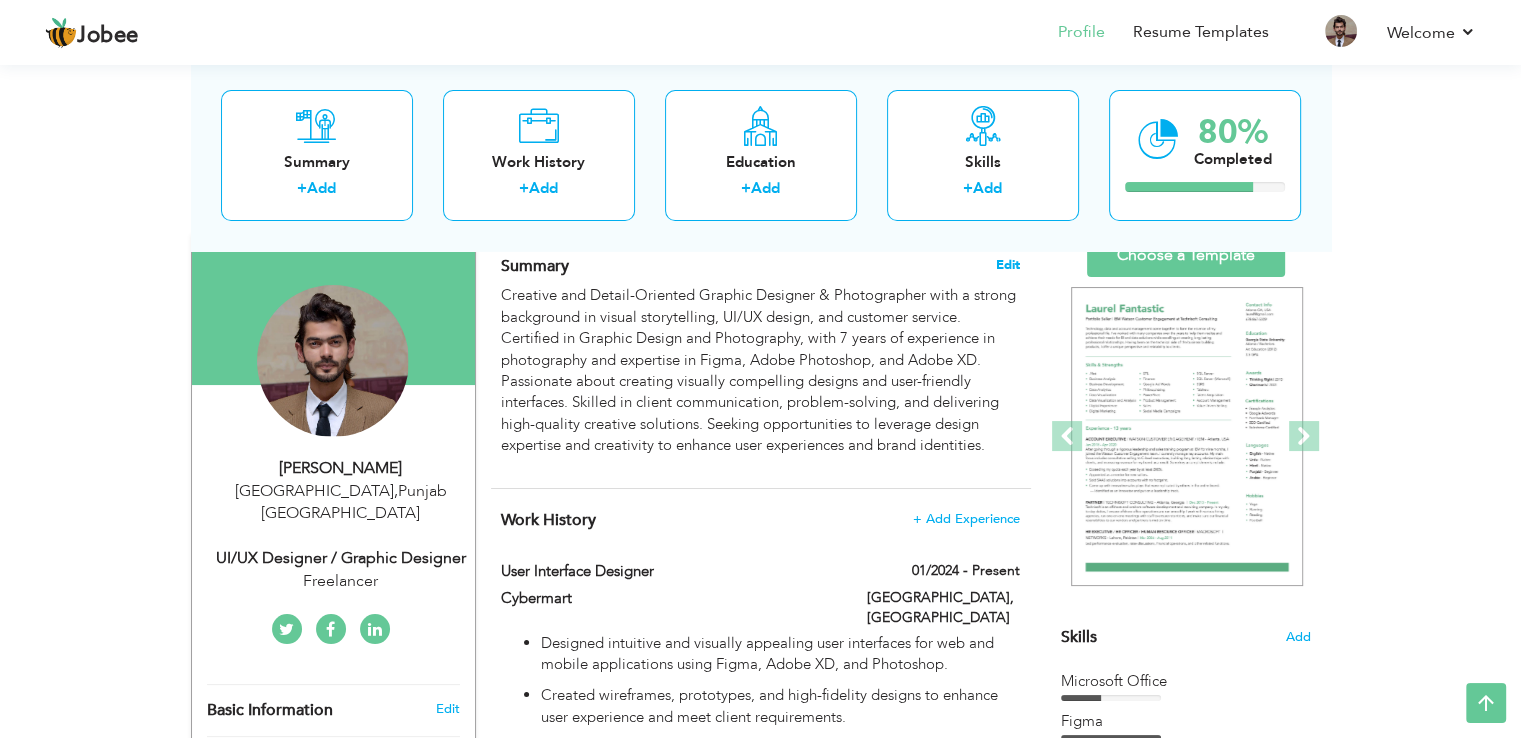 click on "Edit" at bounding box center (1008, 265) 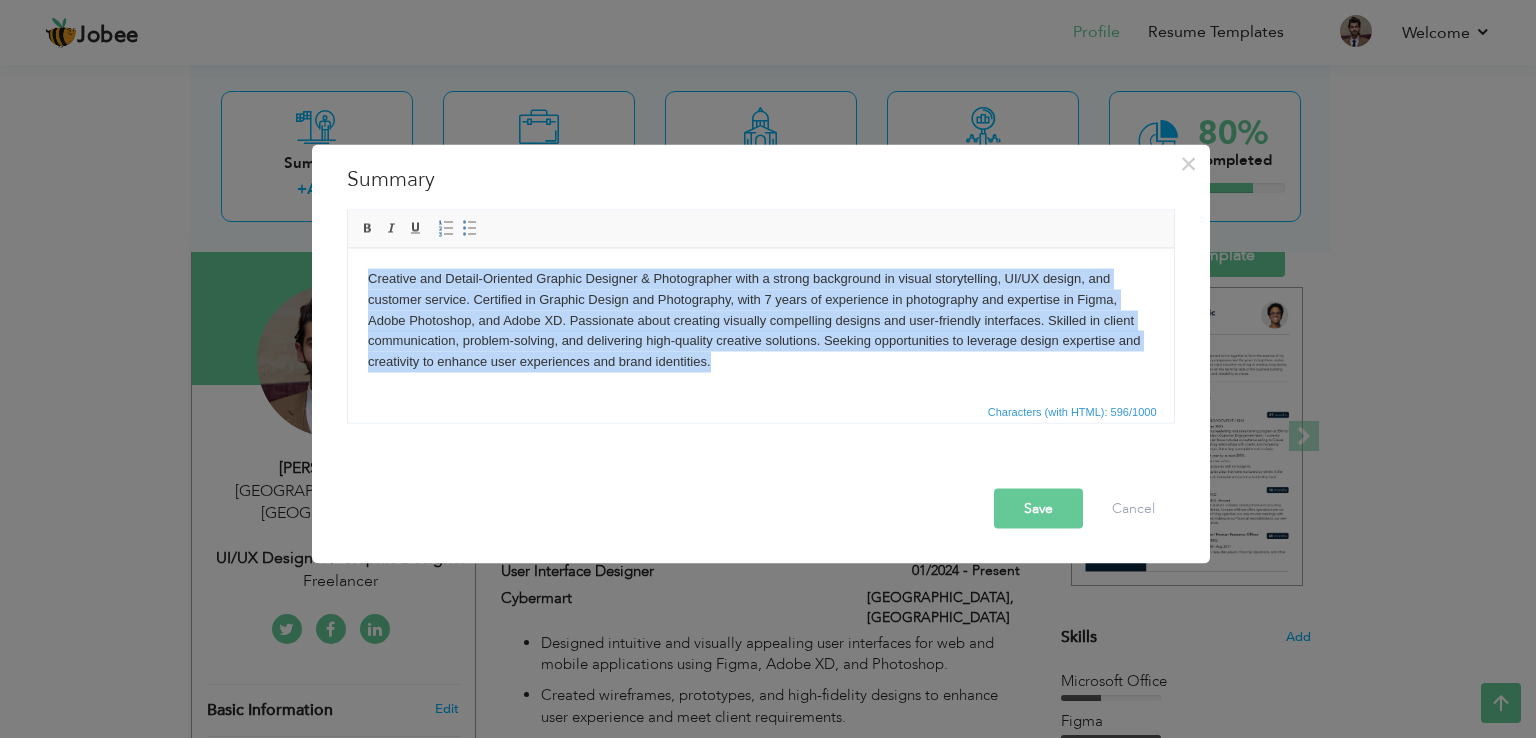 type 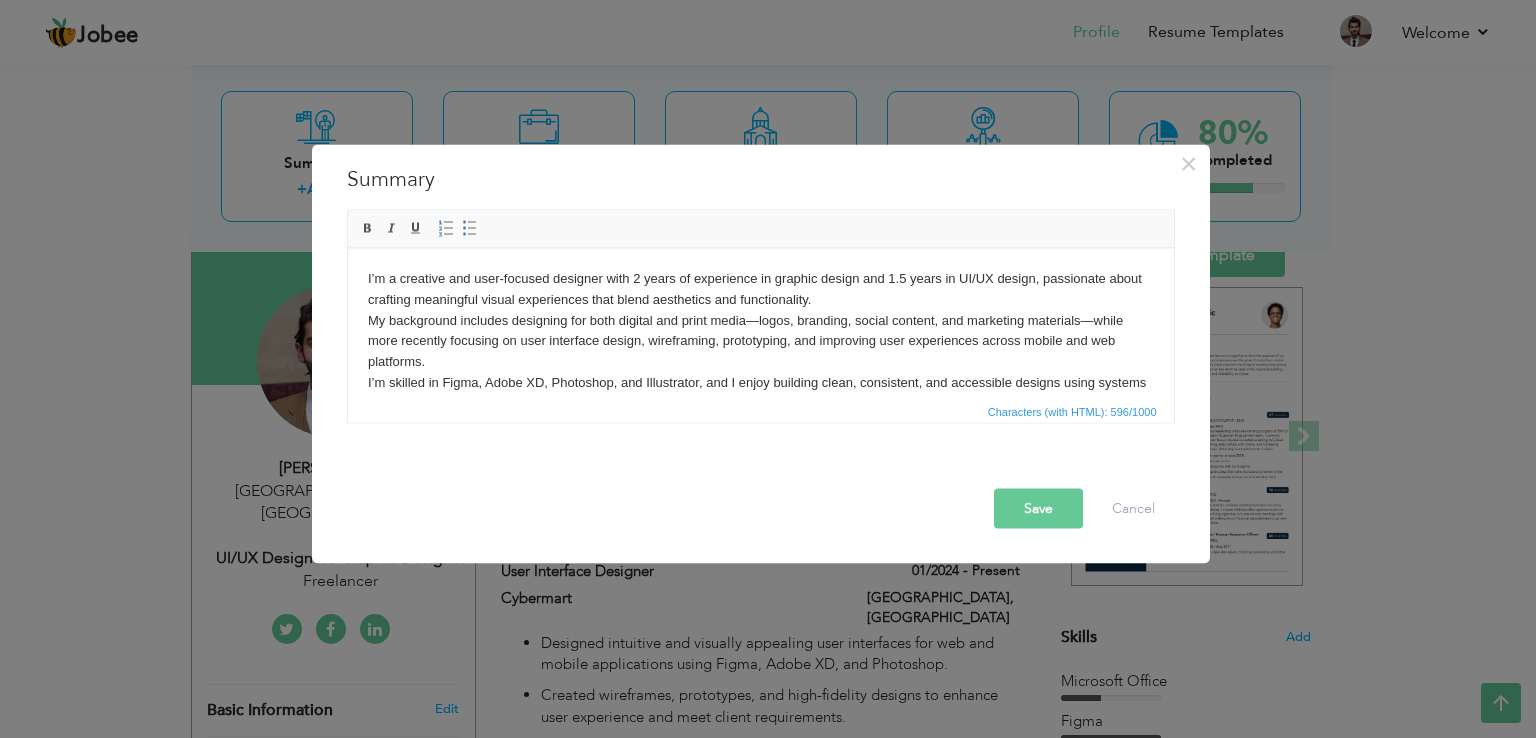 scroll, scrollTop: 53, scrollLeft: 0, axis: vertical 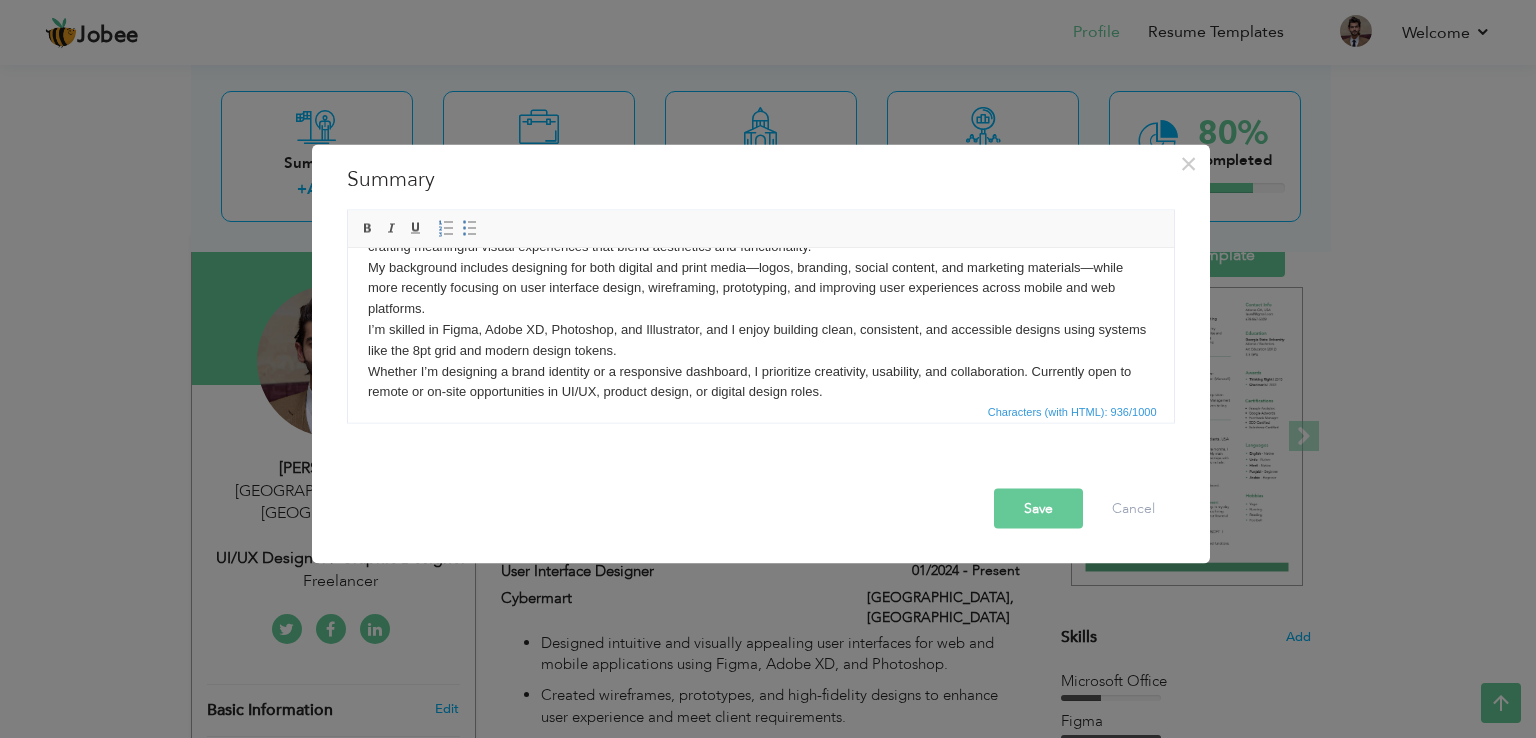 click on "Save" at bounding box center (1038, 509) 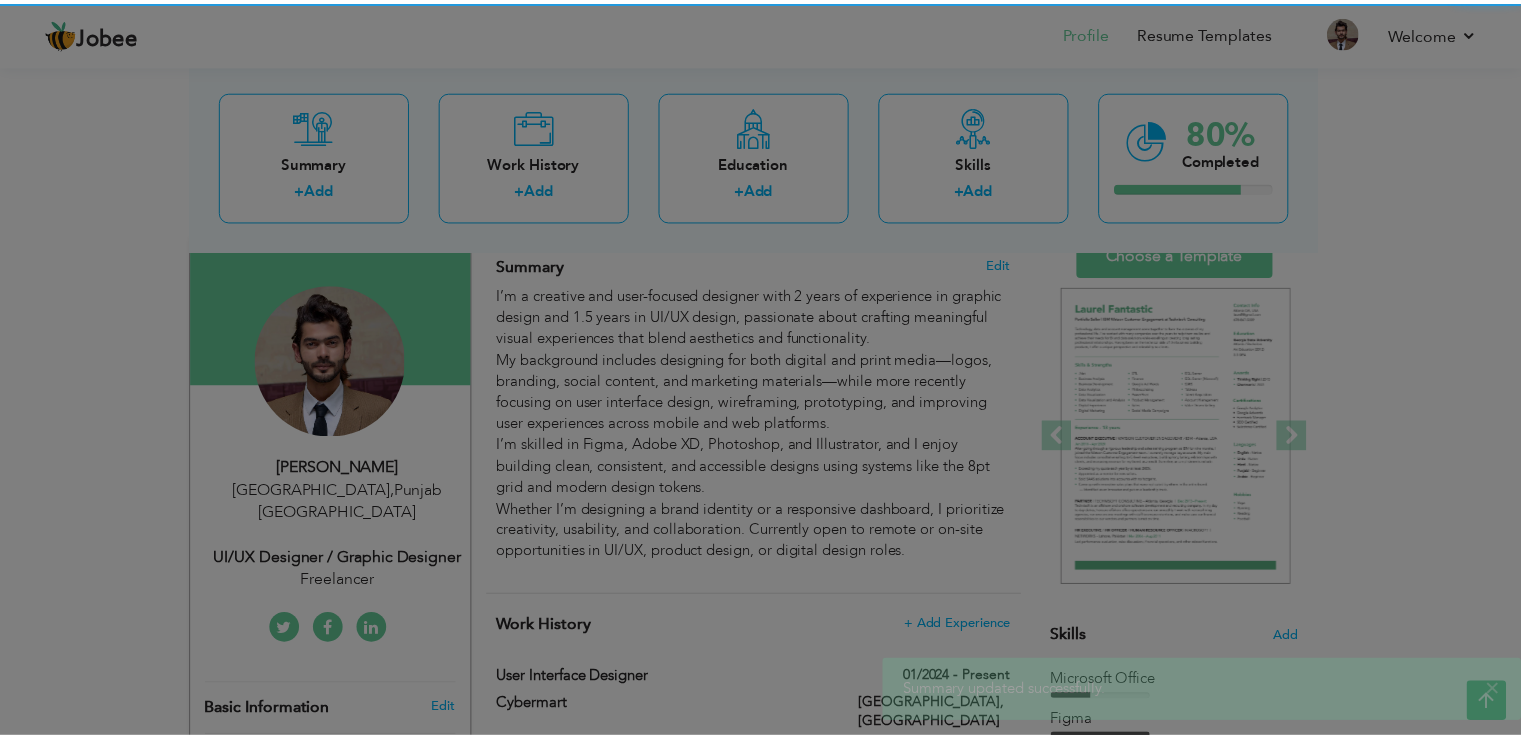 scroll, scrollTop: 0, scrollLeft: 0, axis: both 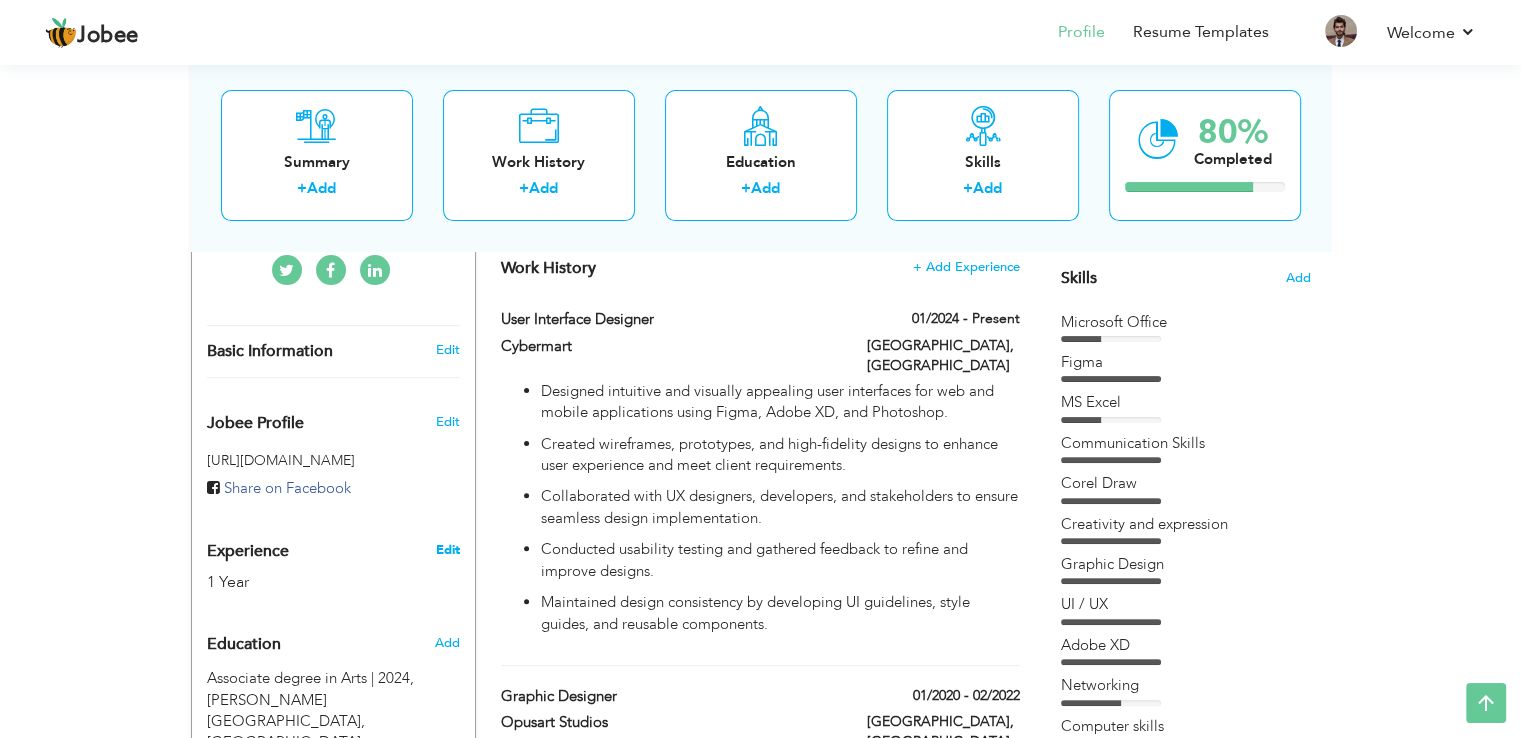 click on "Edit" at bounding box center (447, 550) 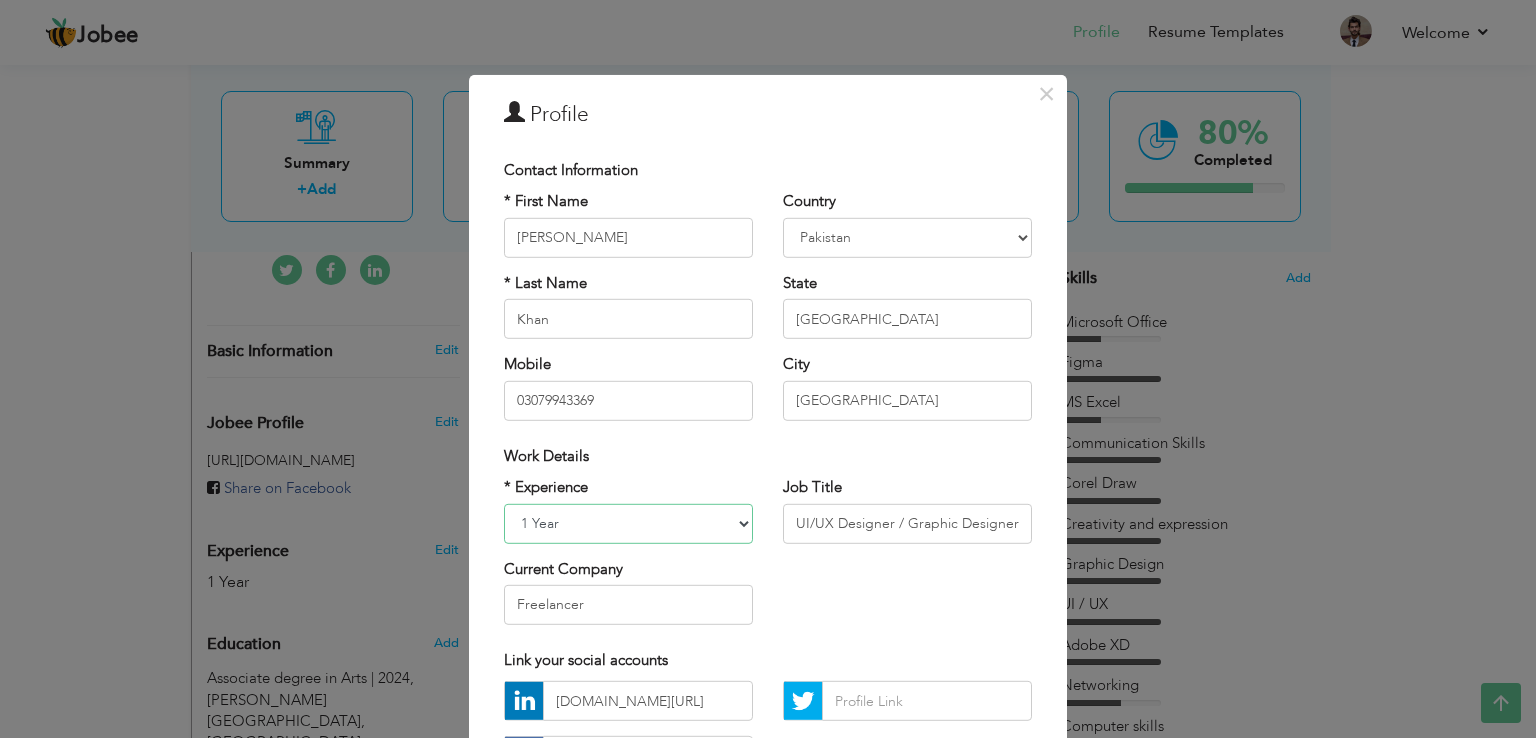 click on "Entry Level Less than 1 Year 1 Year 2 Years 3 Years 4 Years 5 Years 6 Years 7 Years 8 Years 9 Years 10 Years 11 Years 12 Years 13 Years 14 Years 15 Years 16 Years 17 Years 18 Years 19 Years 20 Years 21 Years 22 Years 23 Years 24 Years 25 Years 26 Years 27 Years 28 Years 29 Years 30 Years 31 Years 32 Years 33 Years 34 Years 35 Years More than 35 Years" at bounding box center [628, 523] 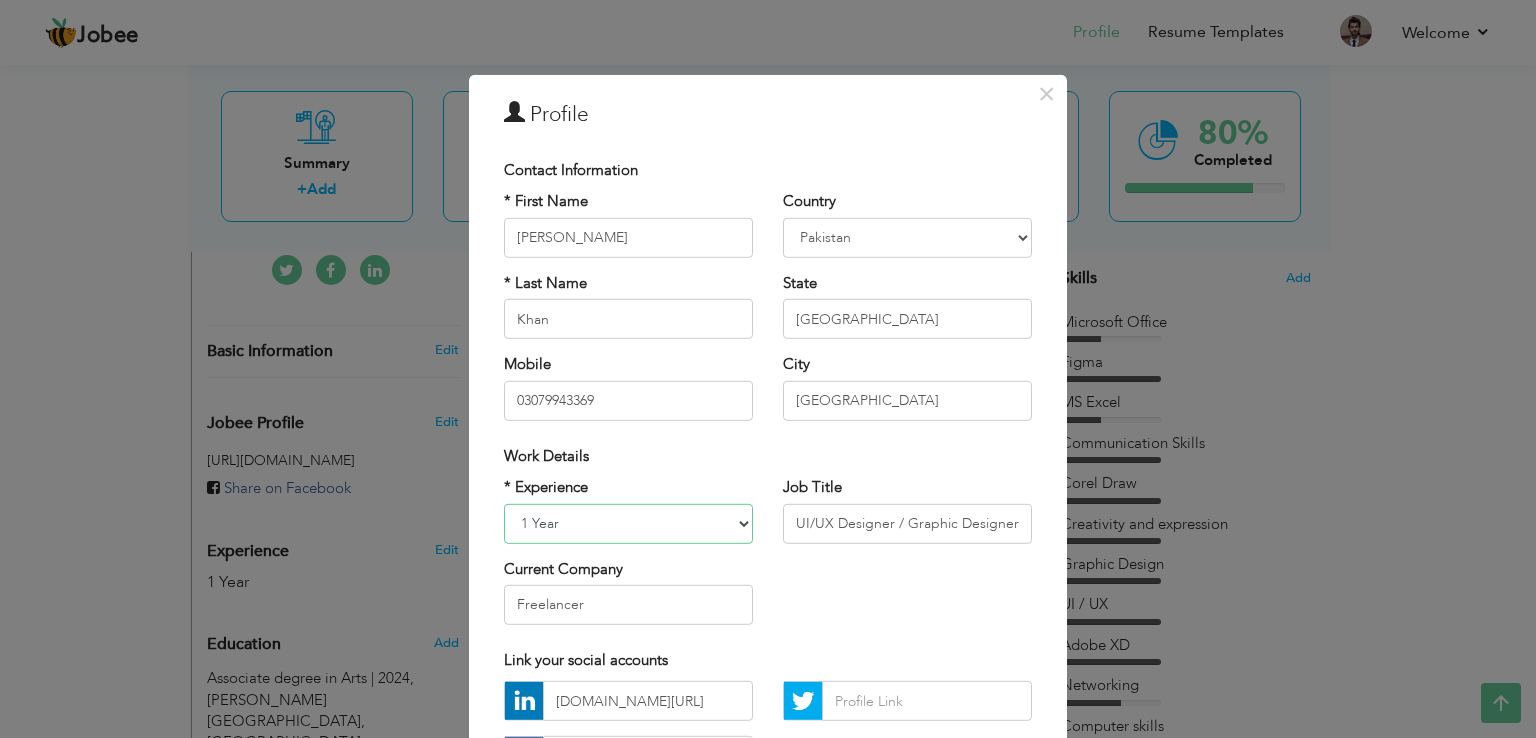 select on "number:4" 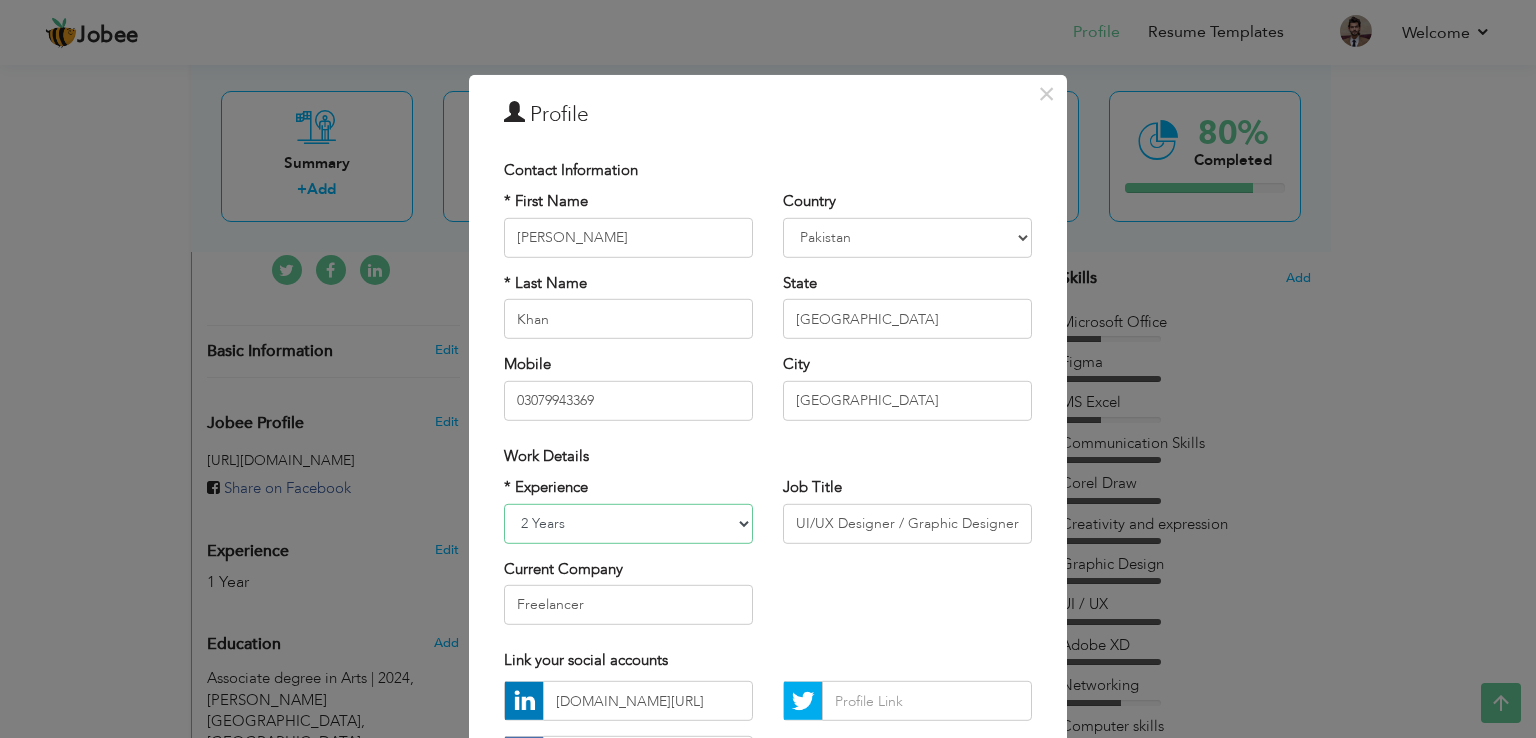 click on "Entry Level Less than 1 Year 1 Year 2 Years 3 Years 4 Years 5 Years 6 Years 7 Years 8 Years 9 Years 10 Years 11 Years 12 Years 13 Years 14 Years 15 Years 16 Years 17 Years 18 Years 19 Years 20 Years 21 Years 22 Years 23 Years 24 Years 25 Years 26 Years 27 Years 28 Years 29 Years 30 Years 31 Years 32 Years 33 Years 34 Years 35 Years More than 35 Years" at bounding box center [628, 523] 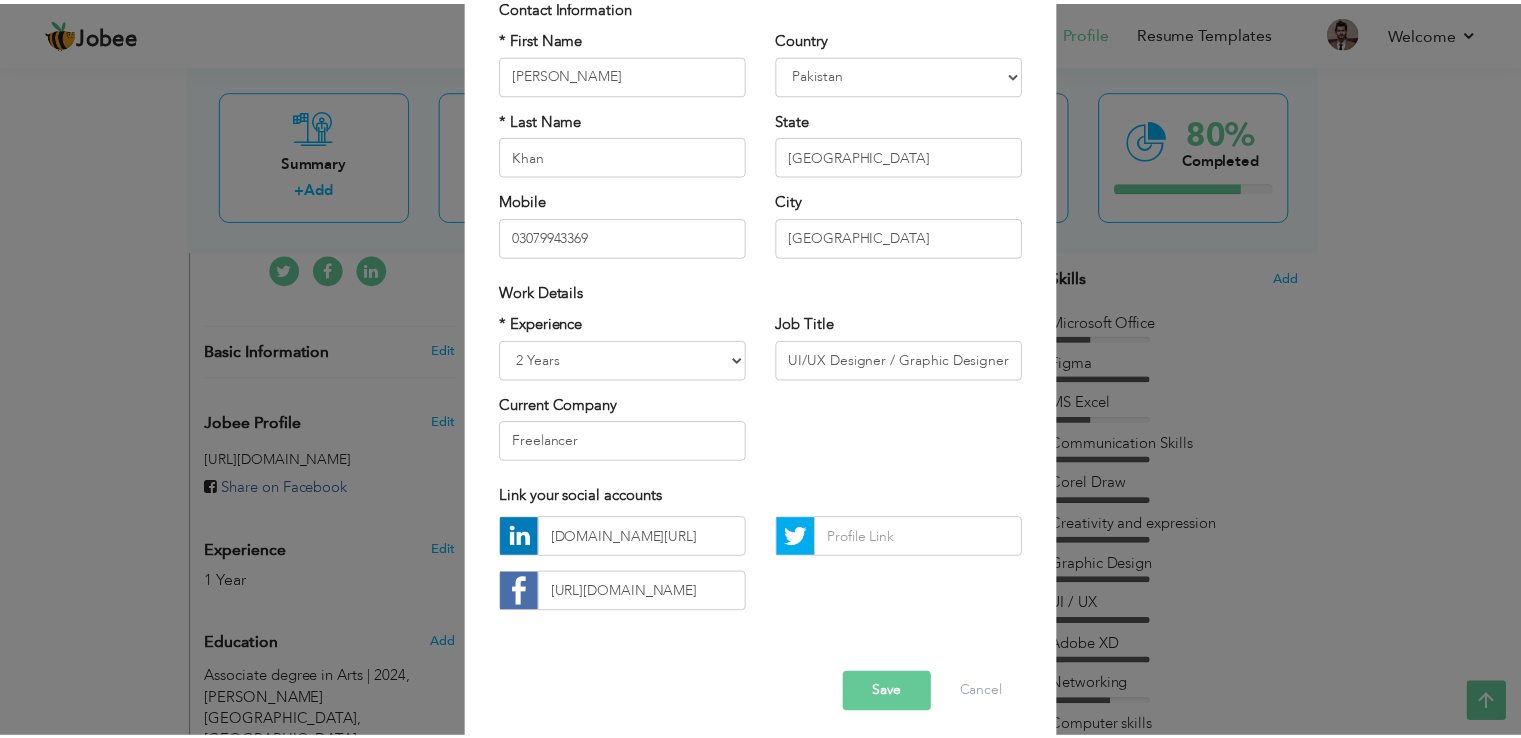 scroll, scrollTop: 174, scrollLeft: 0, axis: vertical 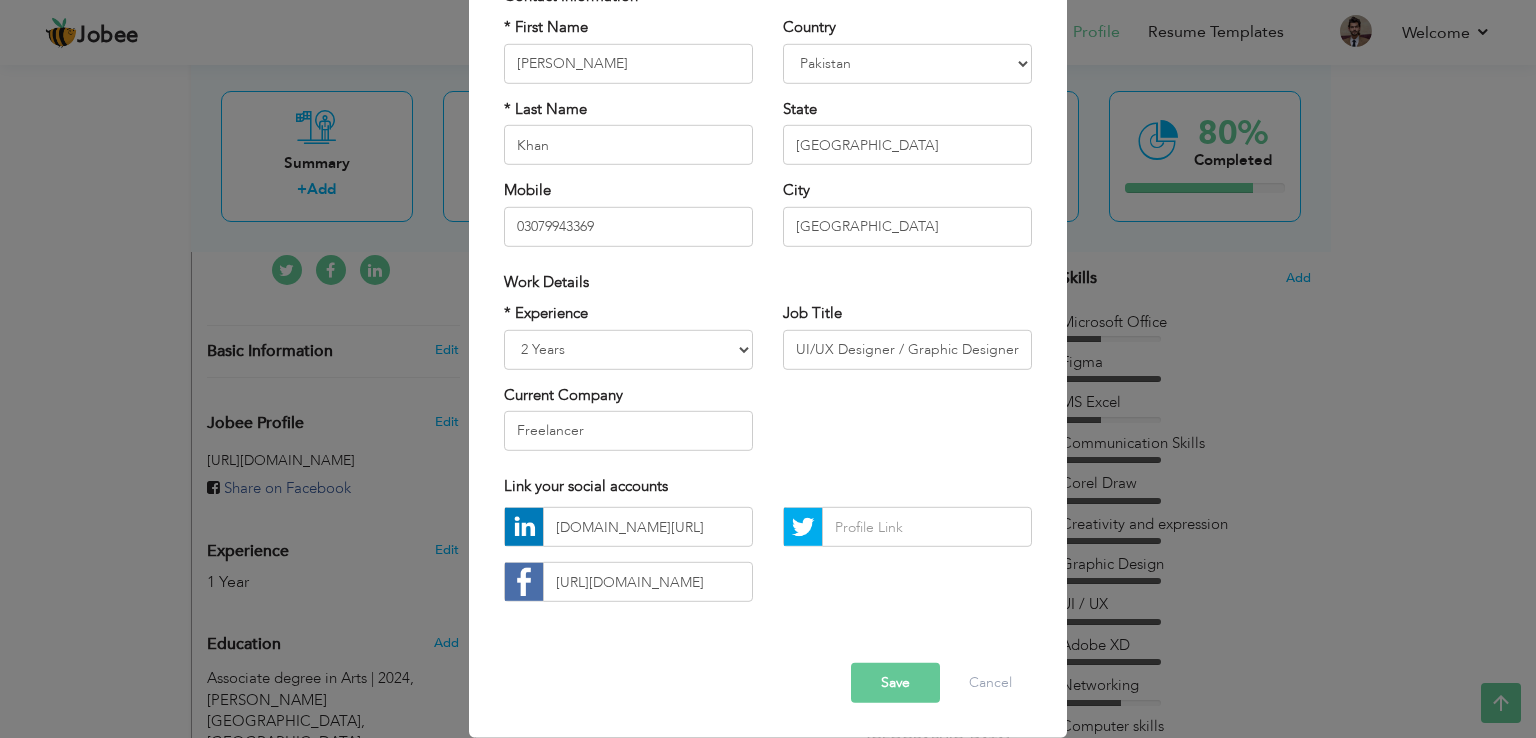 click on "Save" at bounding box center [895, 683] 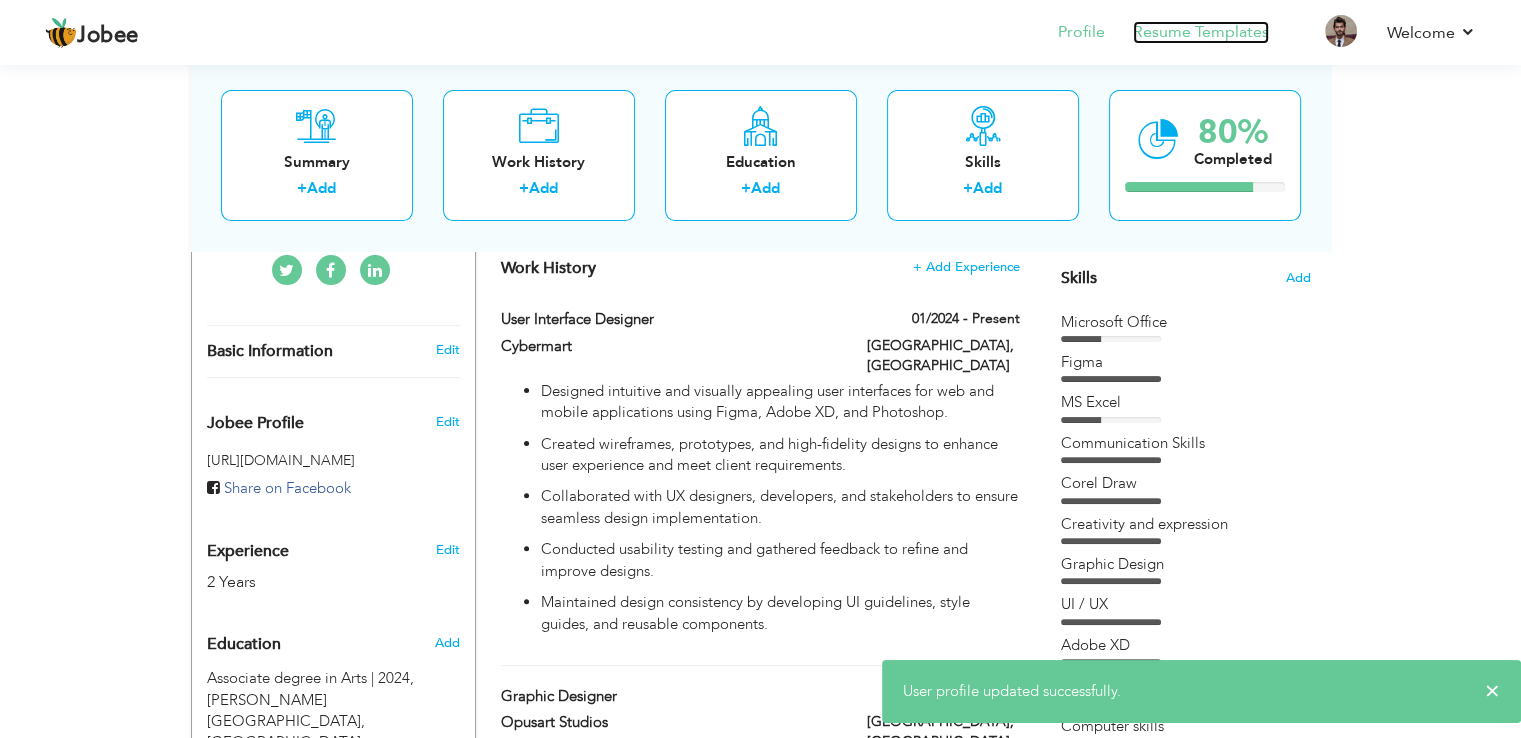 click on "Resume Templates" at bounding box center [1201, 32] 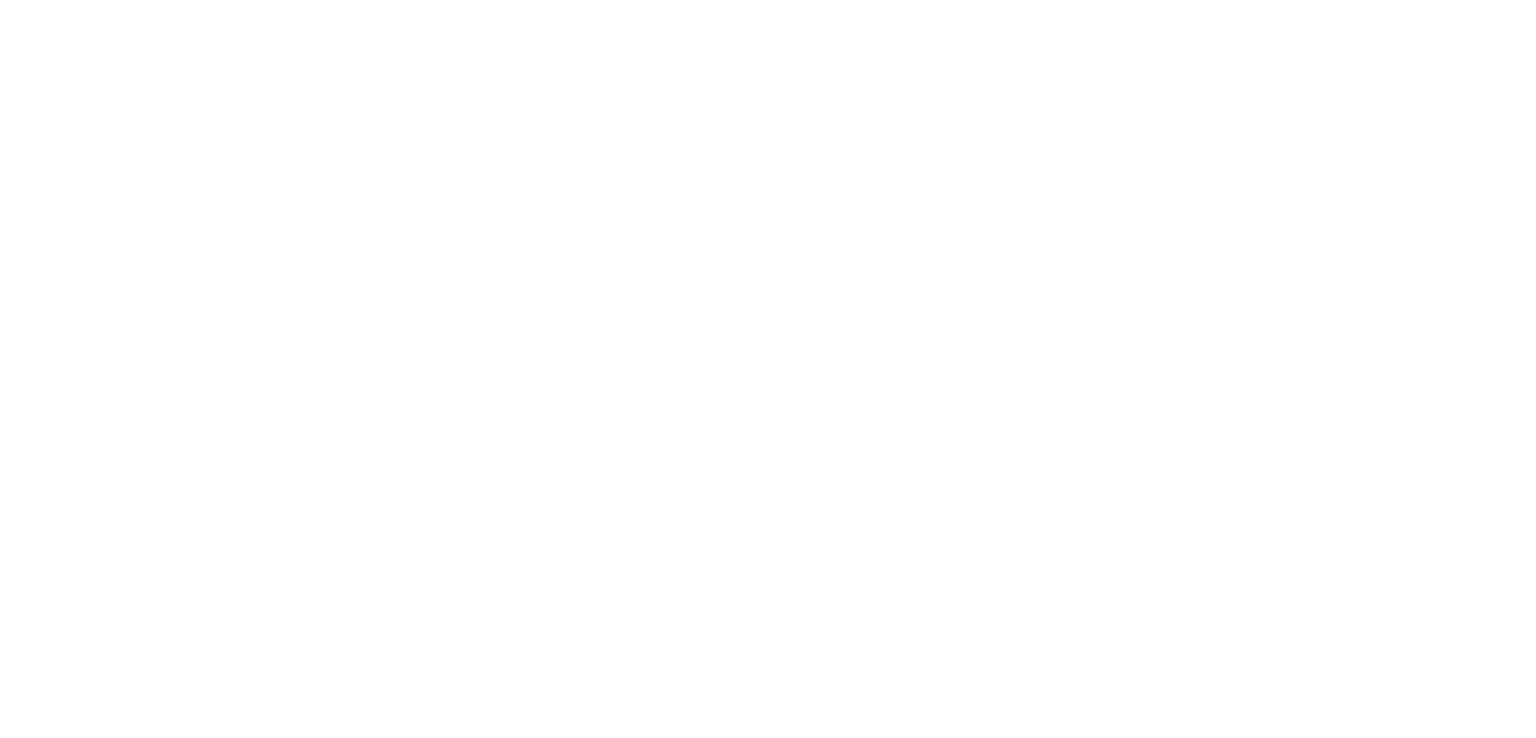 scroll, scrollTop: 0, scrollLeft: 0, axis: both 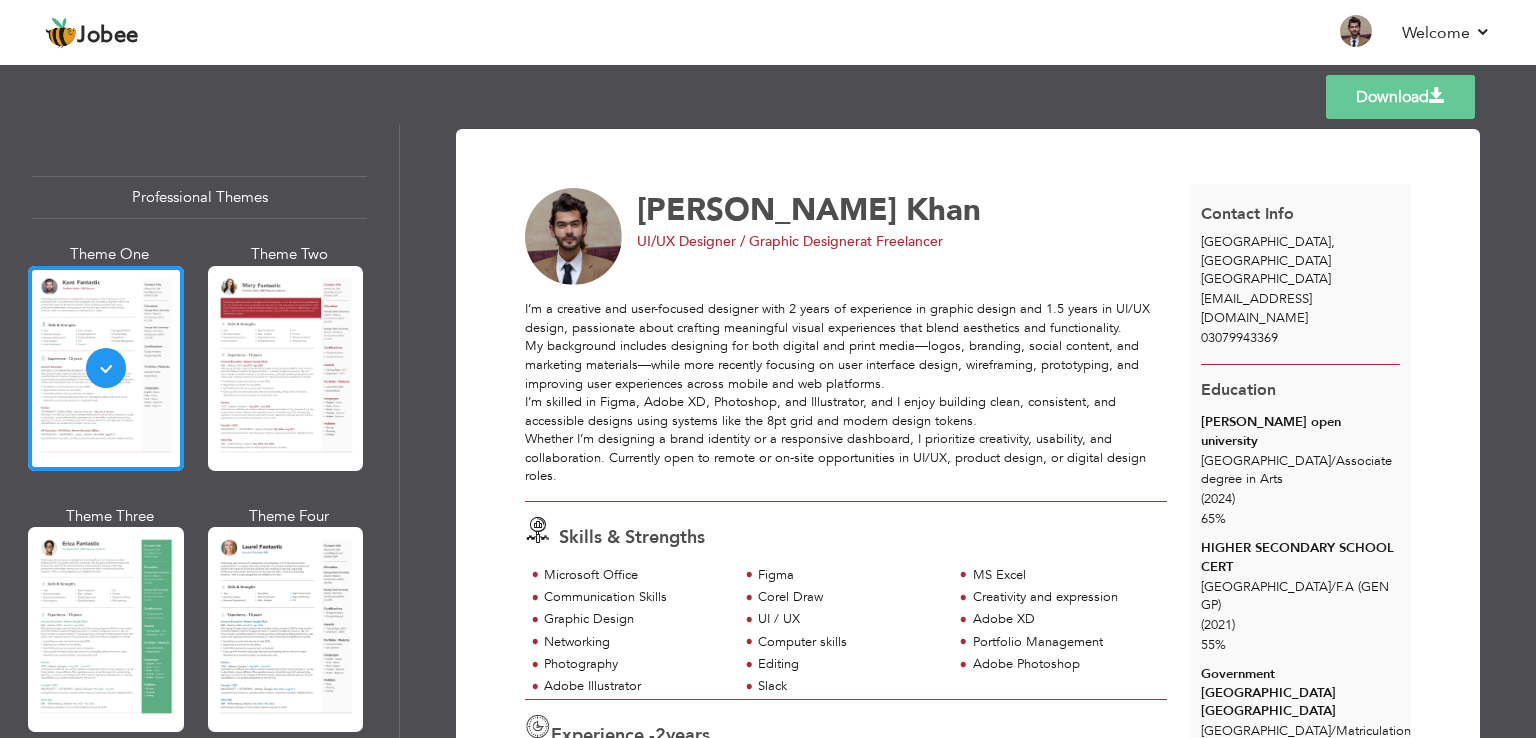 drag, startPoint x: 1528, startPoint y: 169, endPoint x: 1535, endPoint y: 248, distance: 79.30952 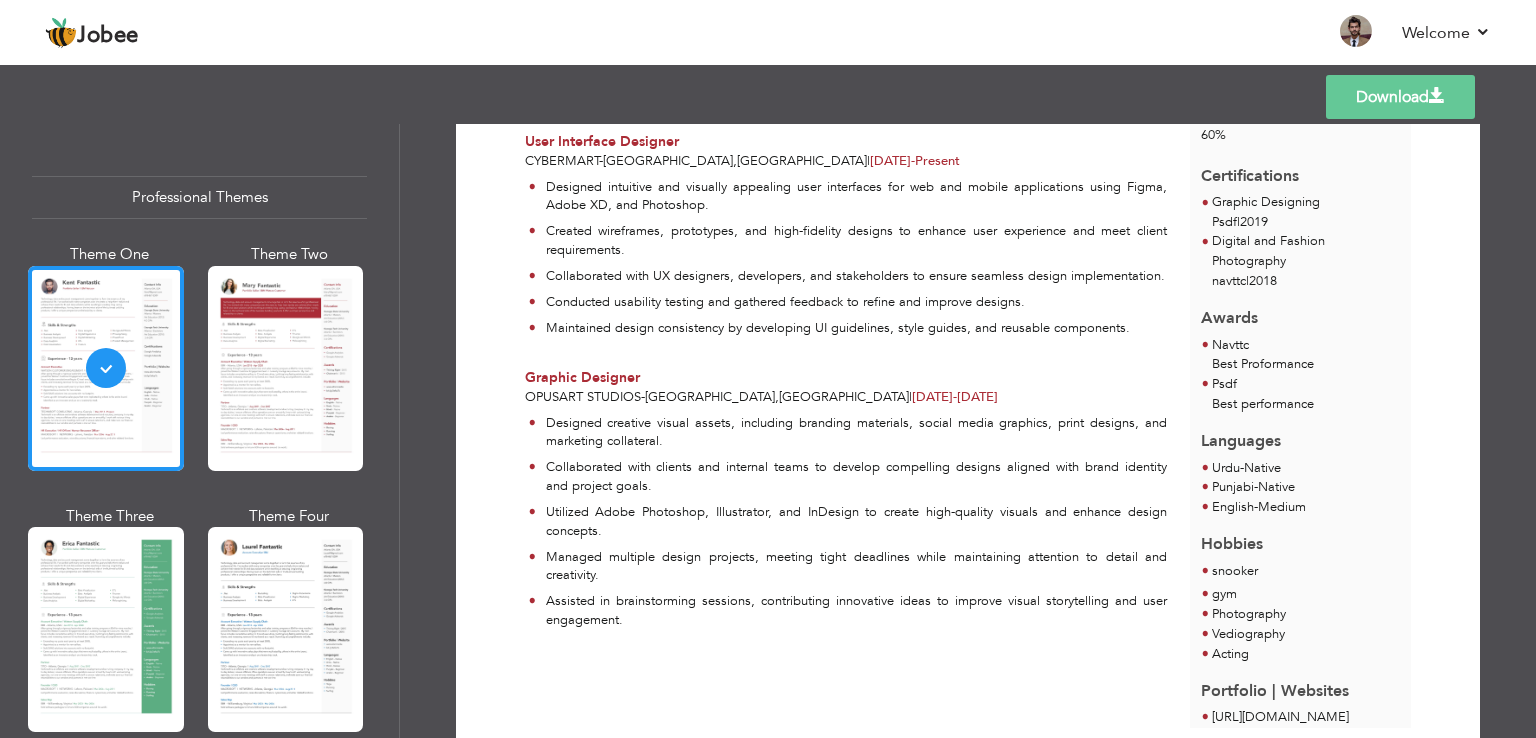 scroll, scrollTop: 0, scrollLeft: 0, axis: both 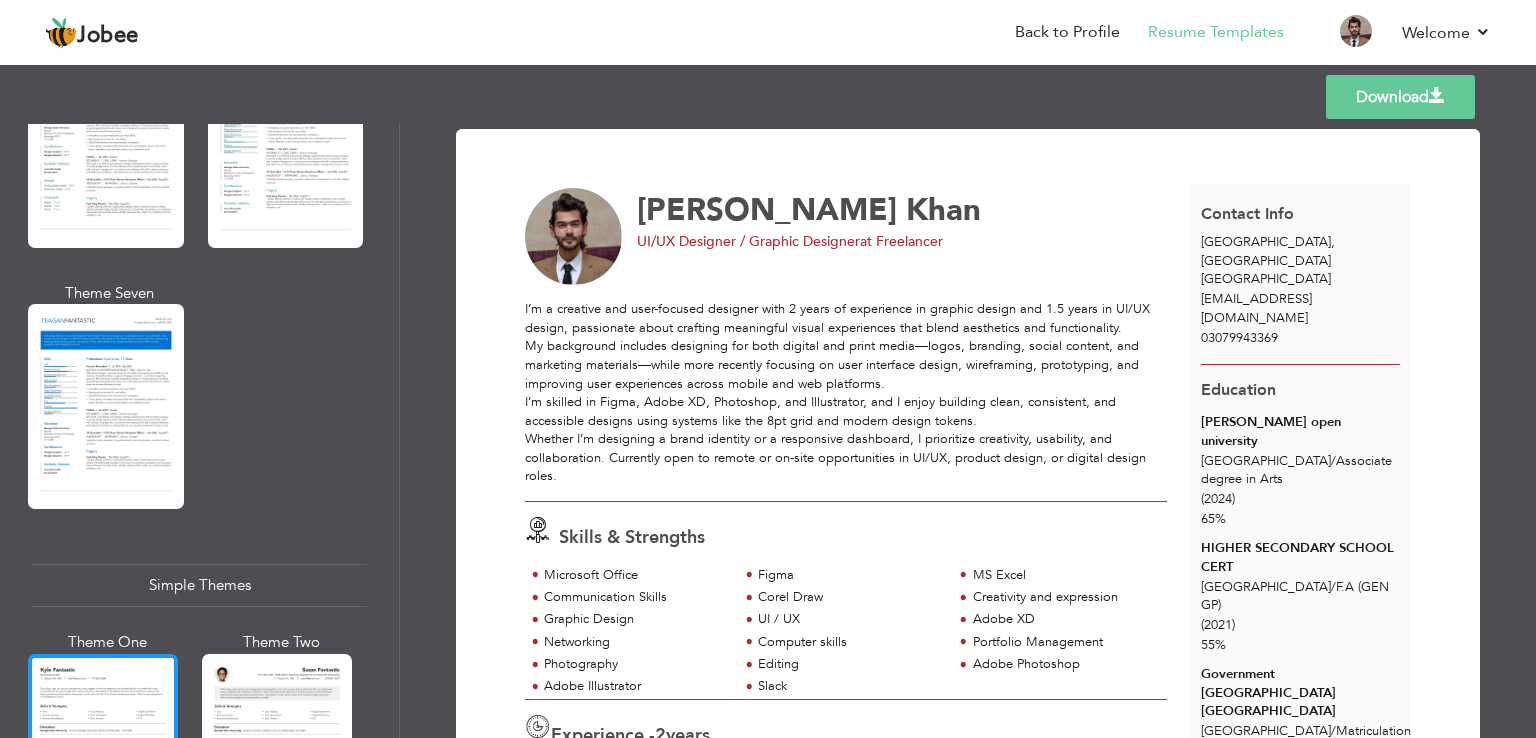 click at bounding box center (103, 753) 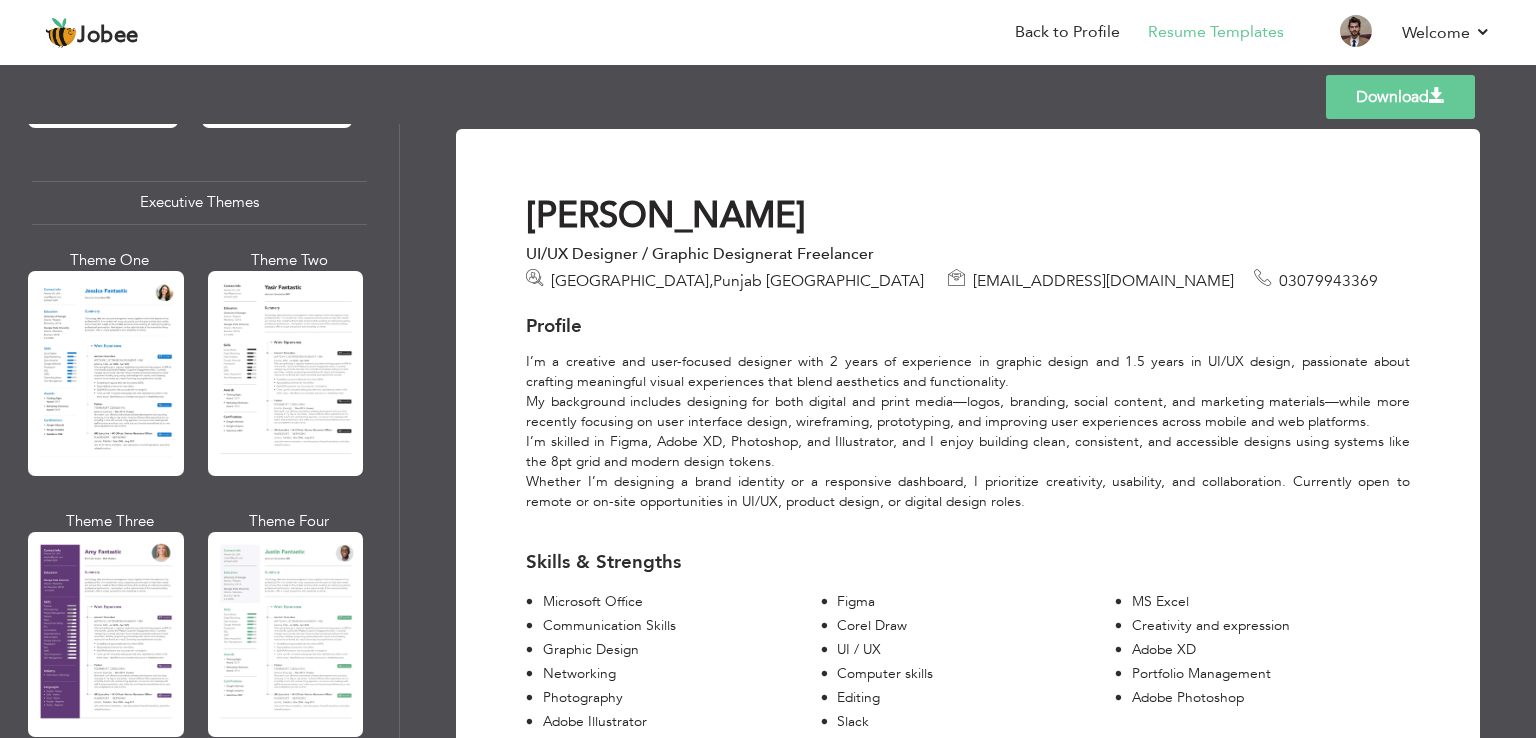 scroll, scrollTop: 1515, scrollLeft: 0, axis: vertical 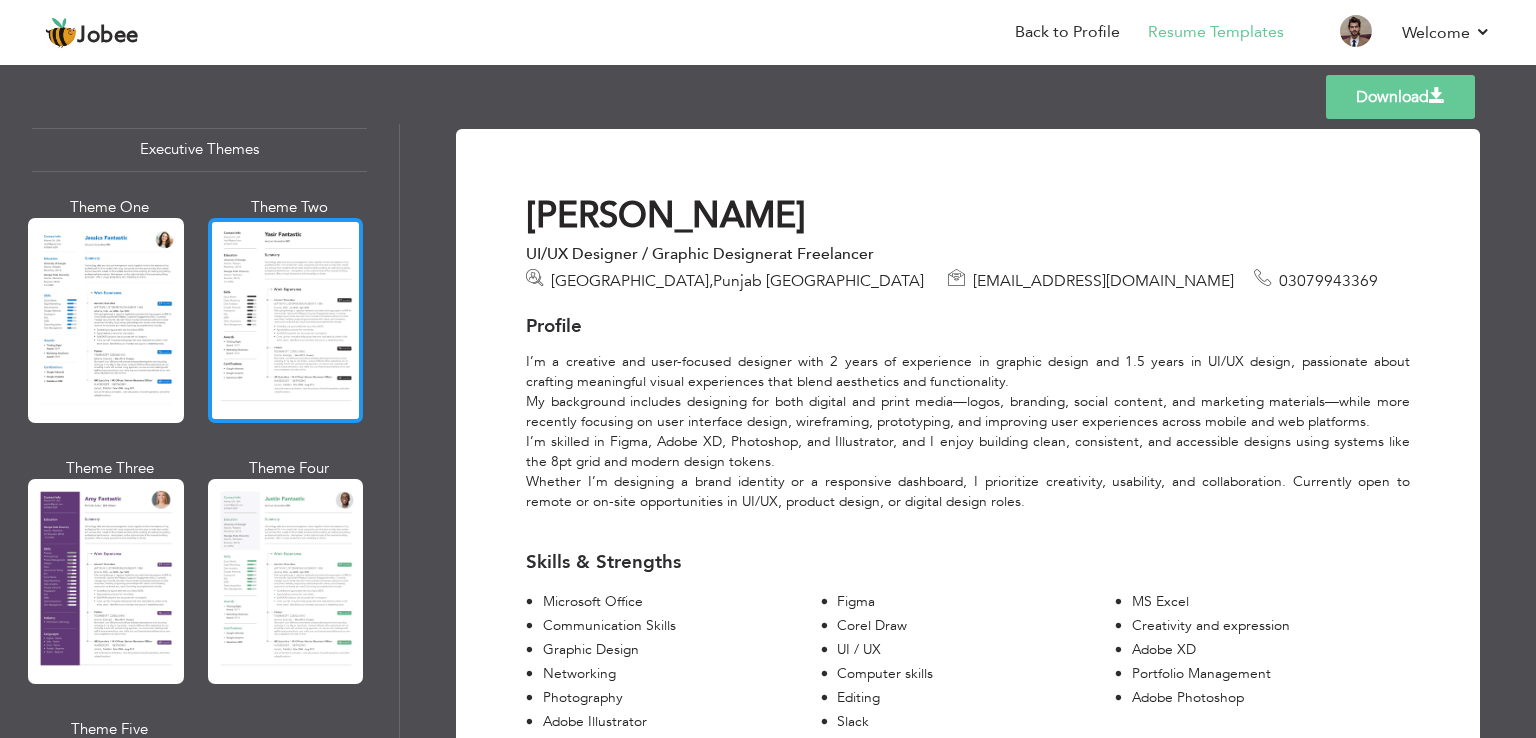 click at bounding box center (286, 320) 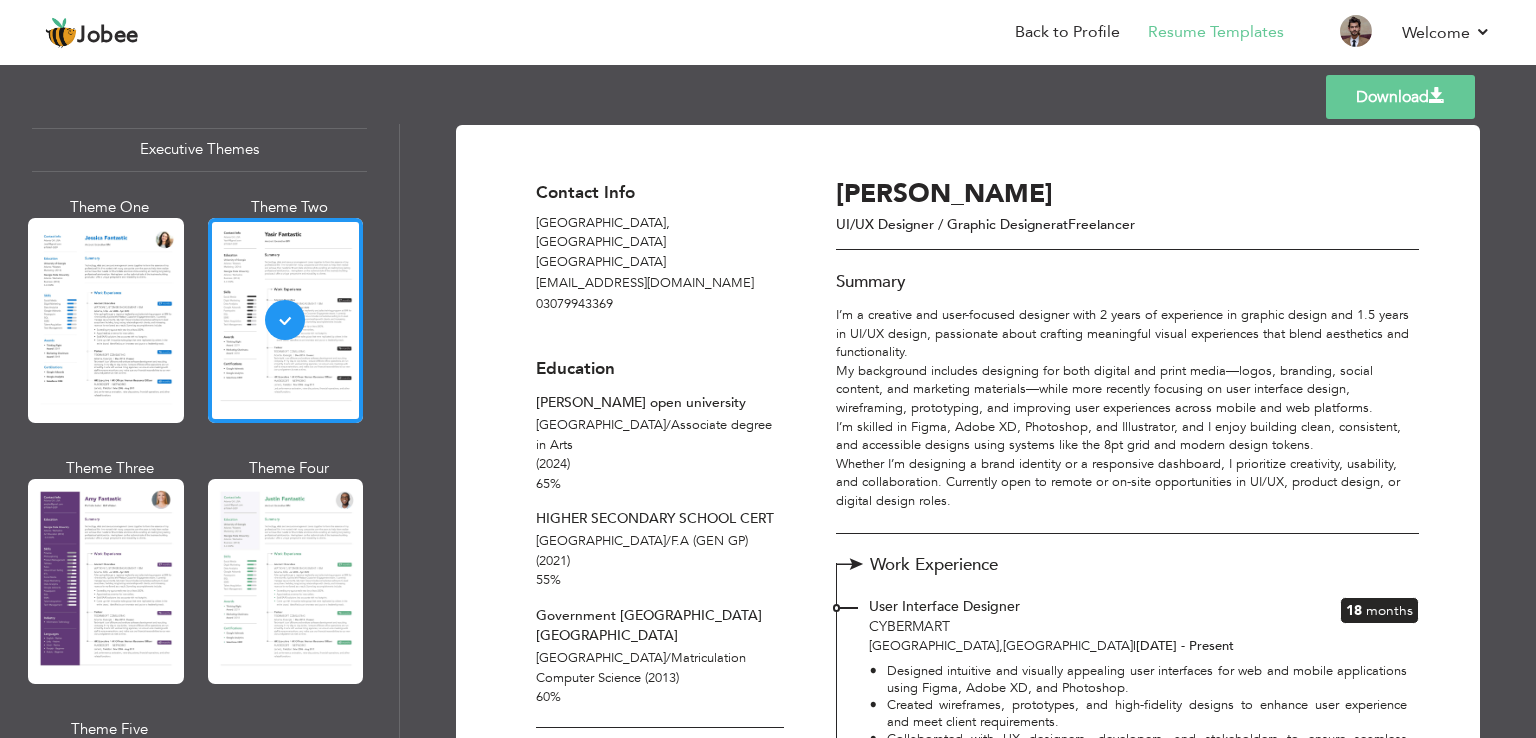 scroll, scrollTop: 0, scrollLeft: 0, axis: both 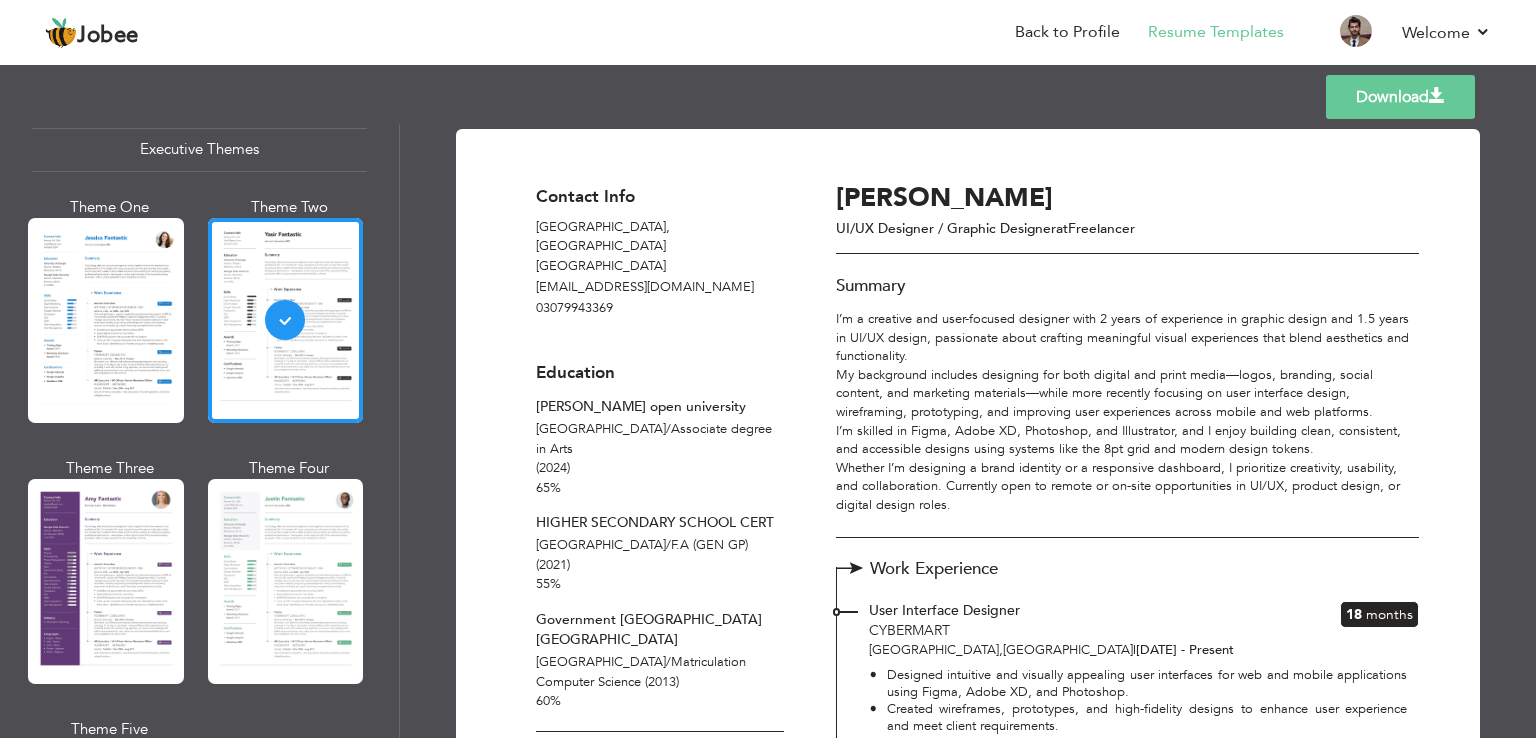 click on "Download" at bounding box center (1400, 97) 